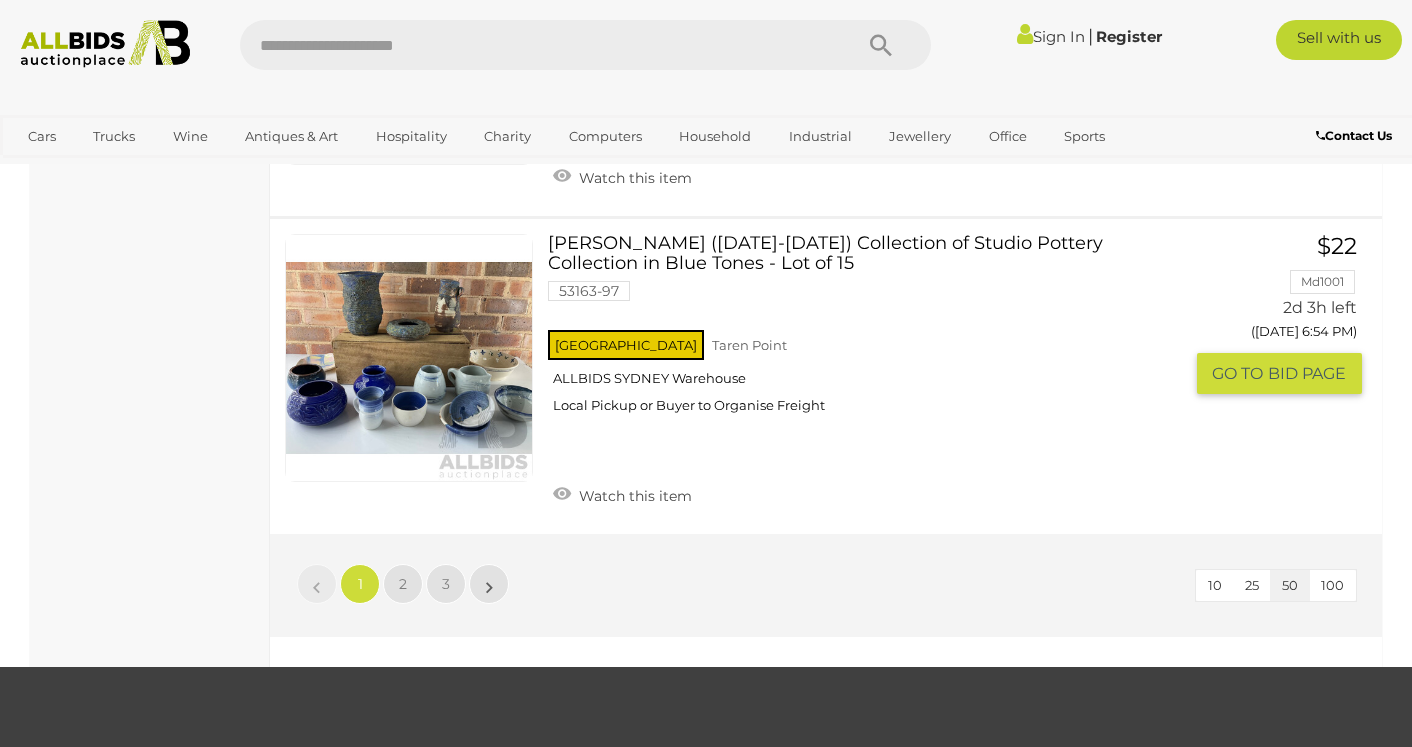 scroll, scrollTop: 14964, scrollLeft: 0, axis: vertical 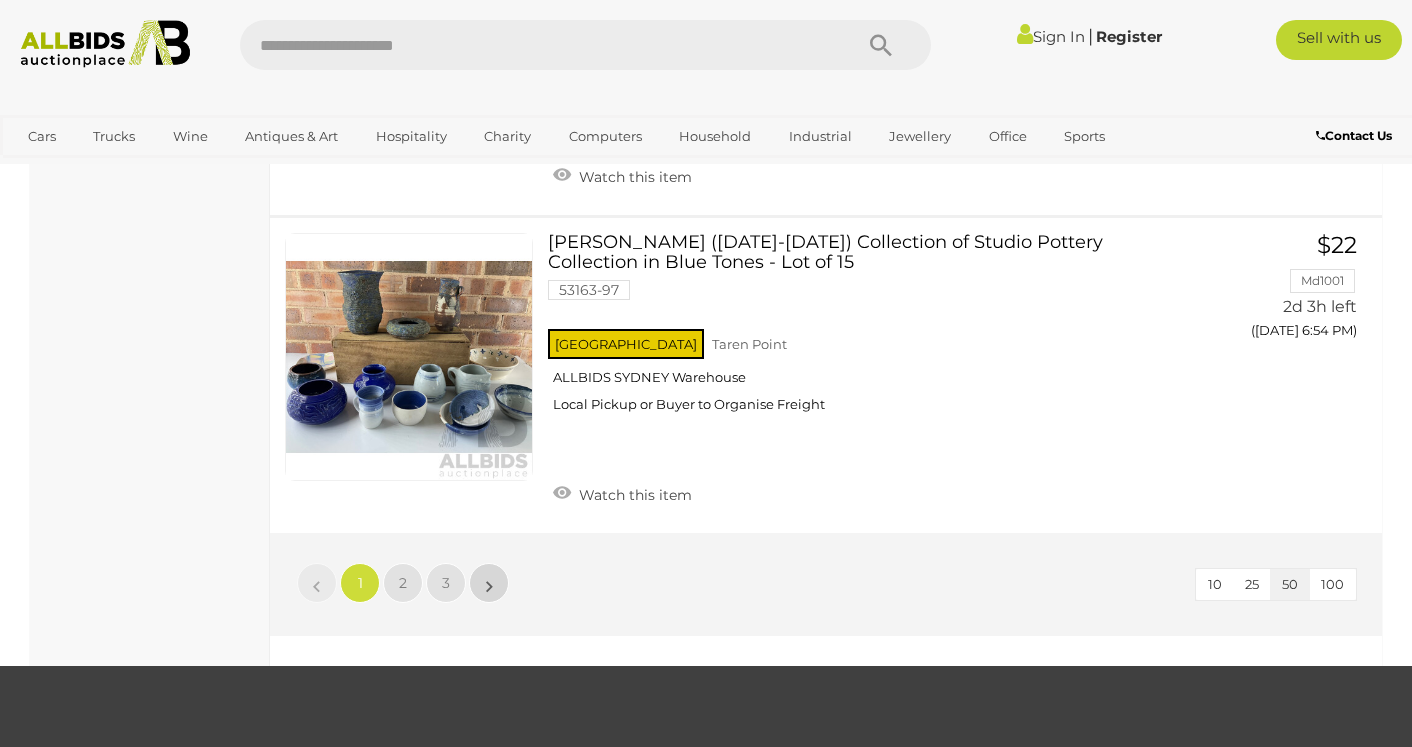 click on "»" at bounding box center [489, 583] 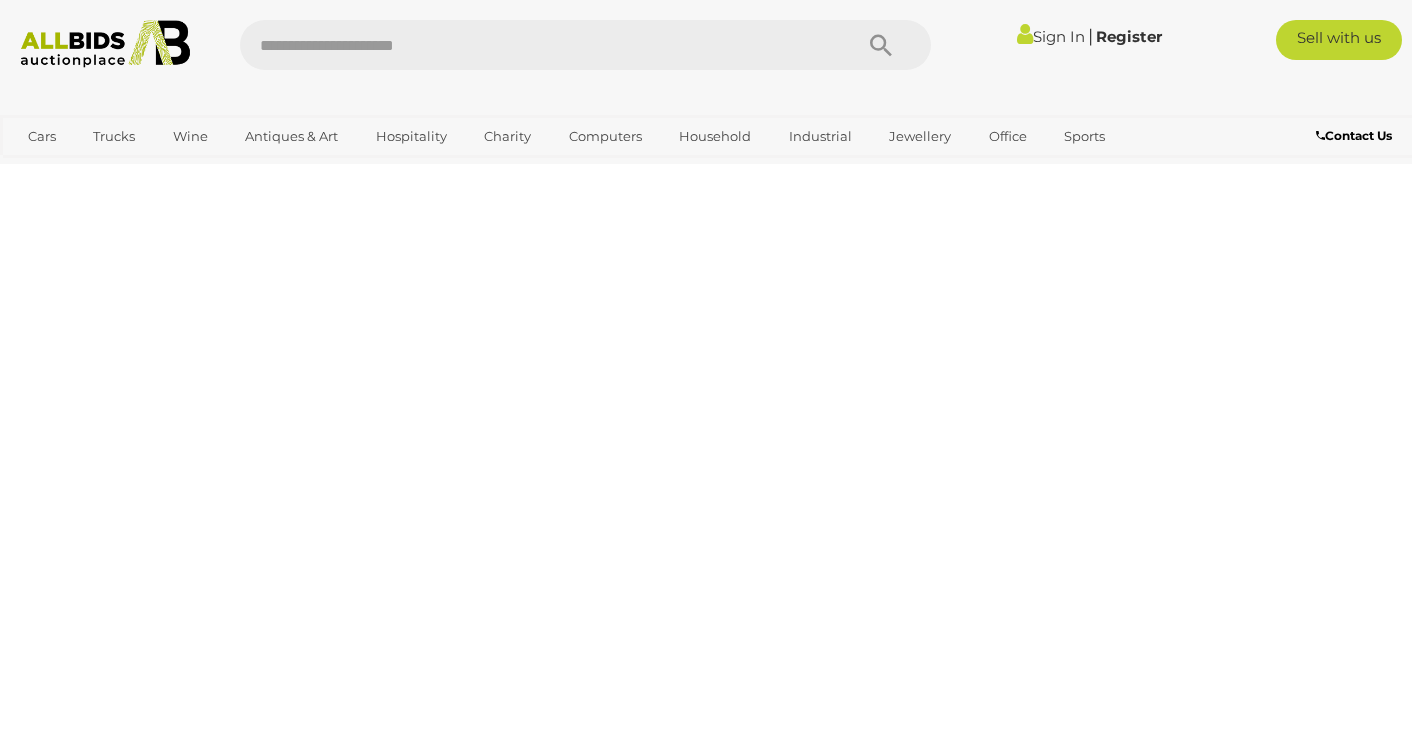 scroll, scrollTop: 102, scrollLeft: 0, axis: vertical 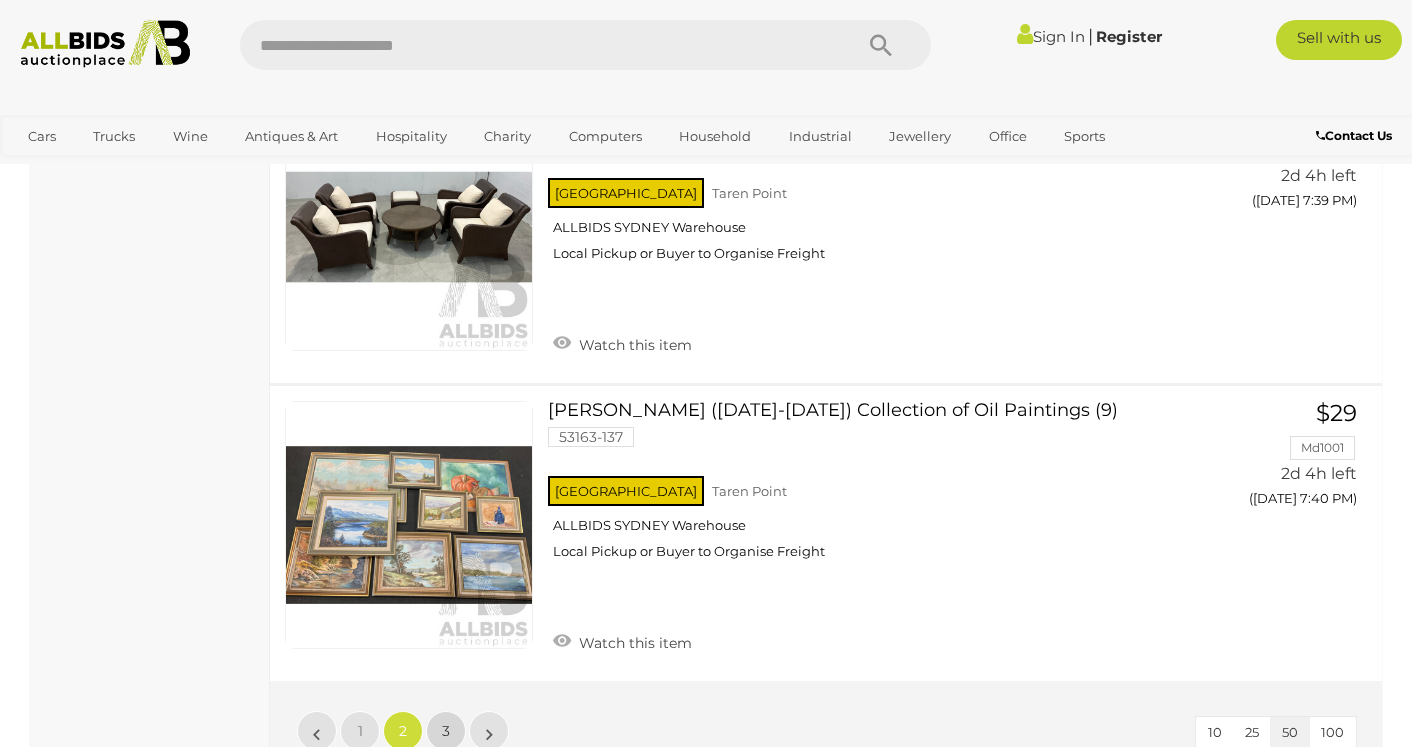 click on "3" at bounding box center (446, 731) 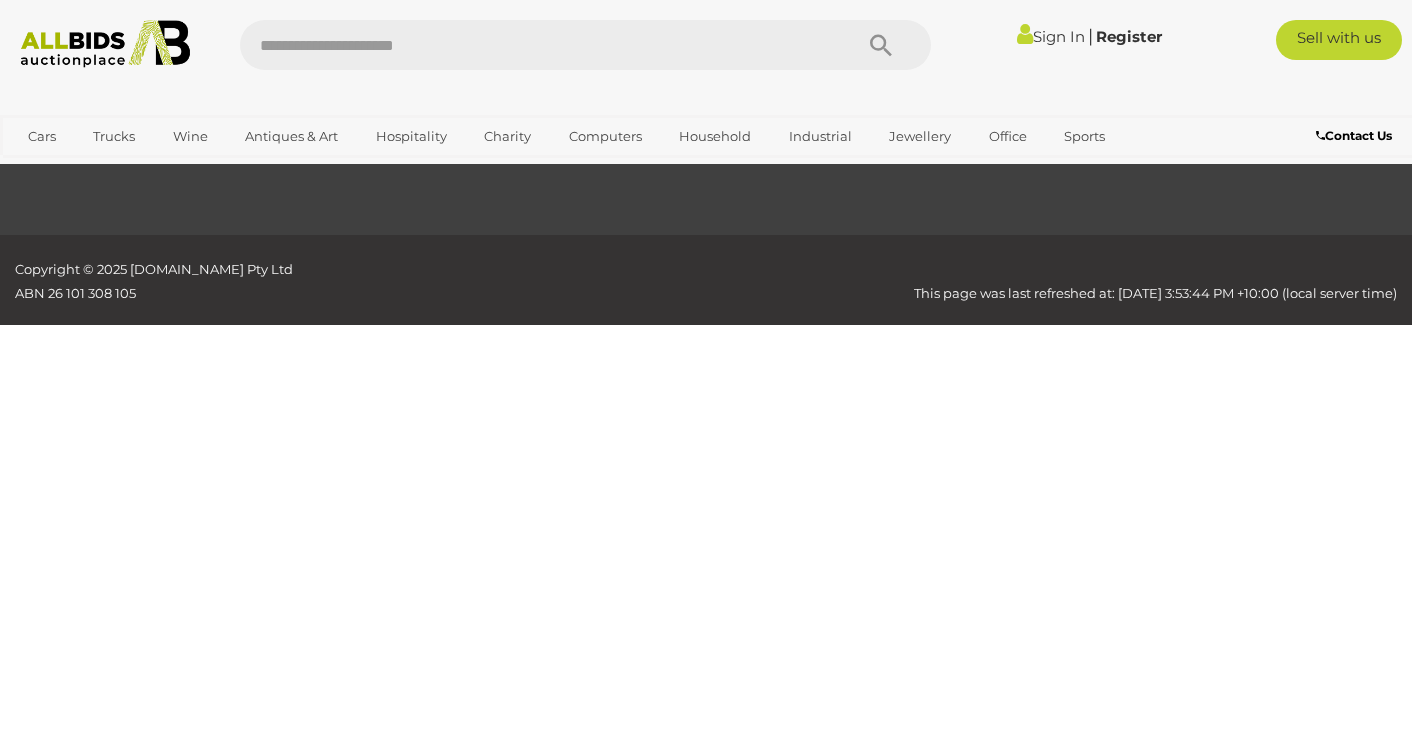 scroll, scrollTop: 102, scrollLeft: 0, axis: vertical 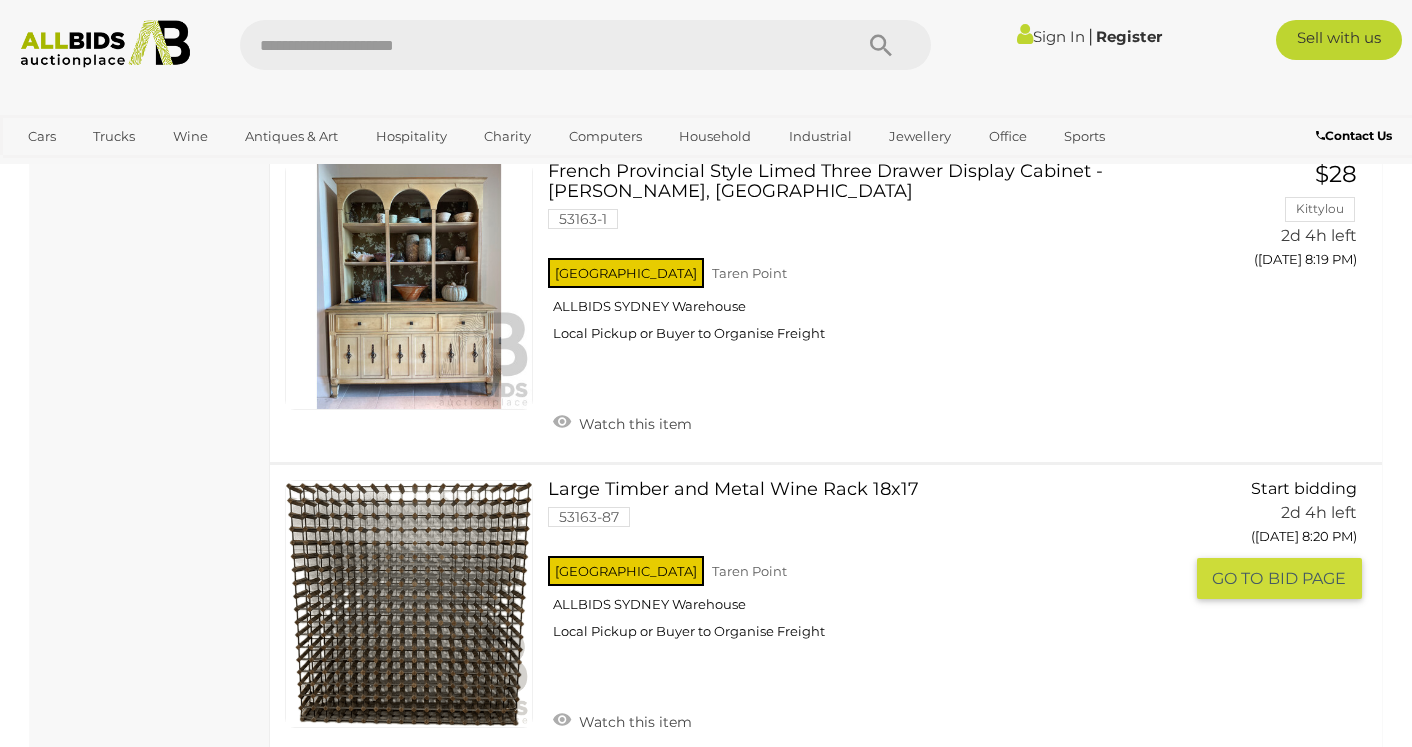 click at bounding box center (409, 604) 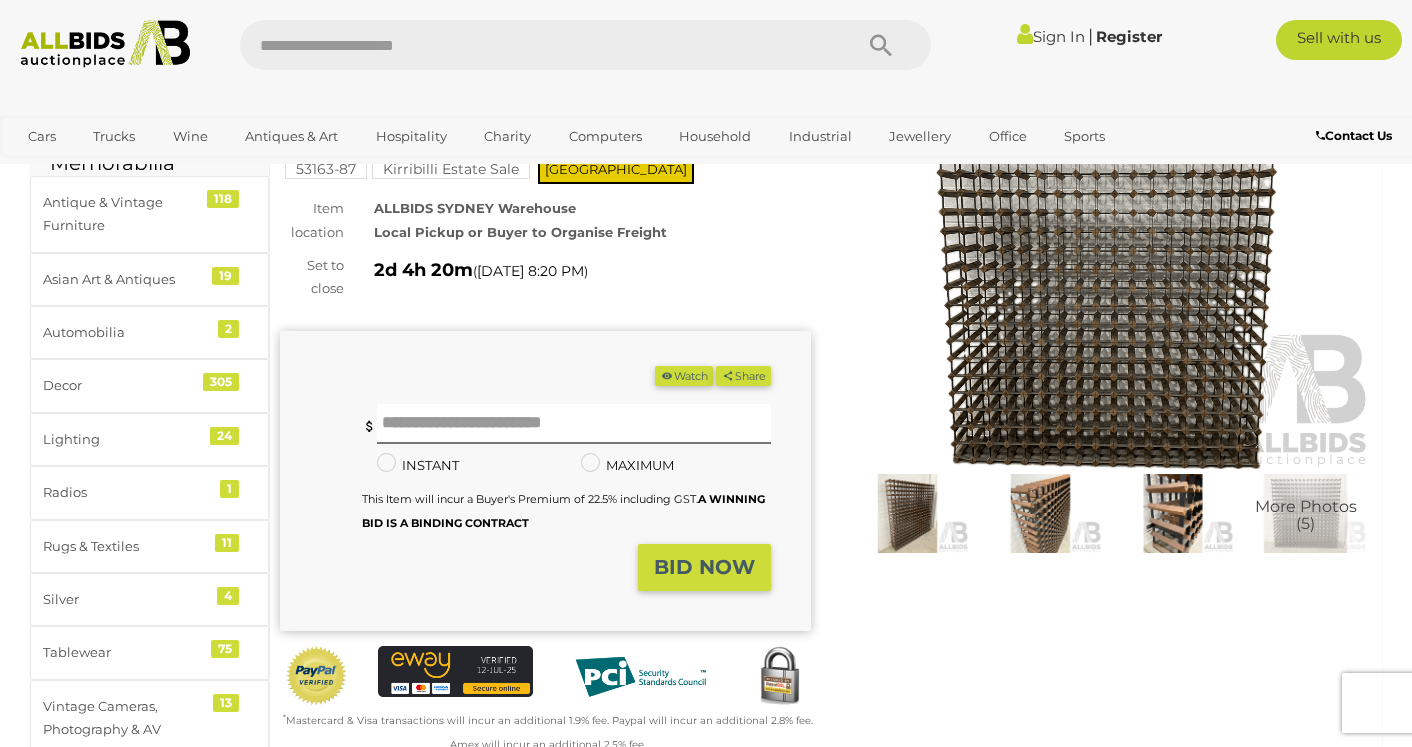 scroll, scrollTop: 44, scrollLeft: 0, axis: vertical 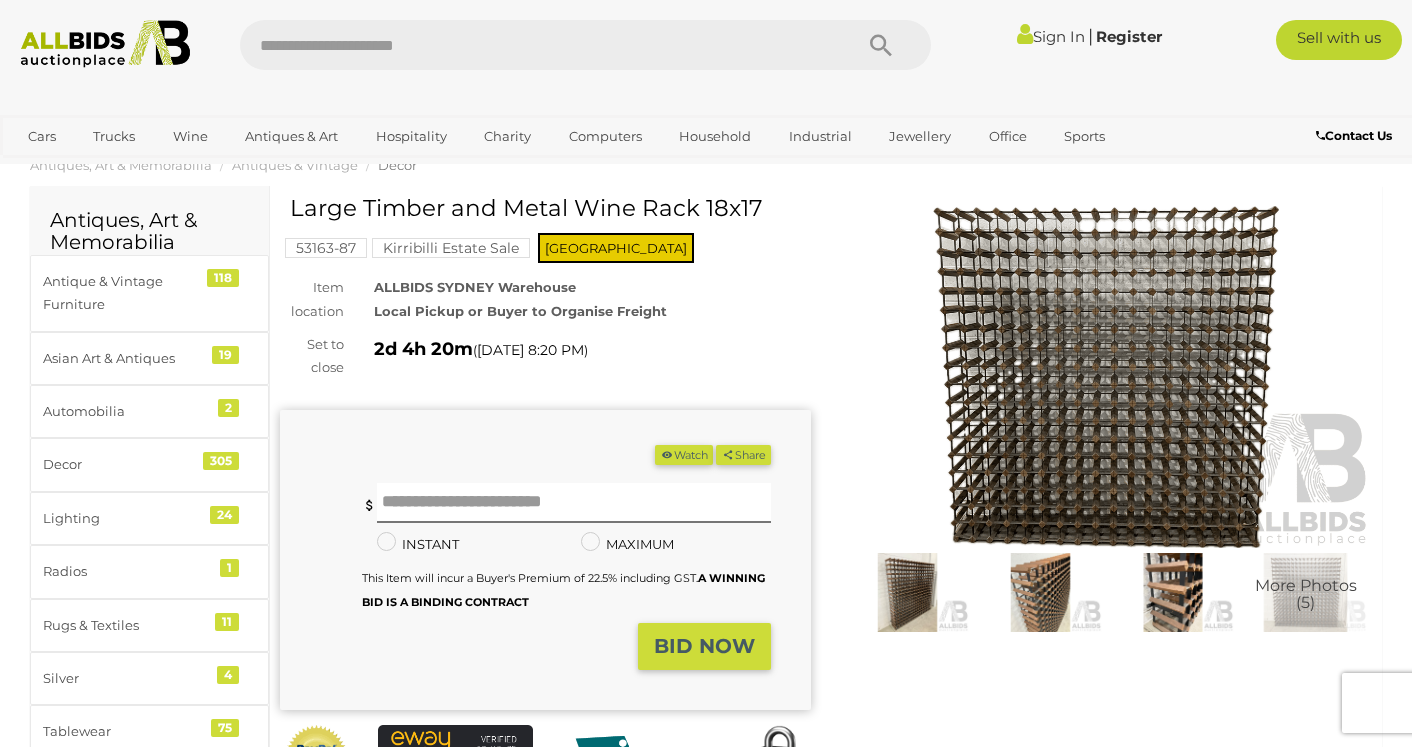 click at bounding box center (1040, 592) 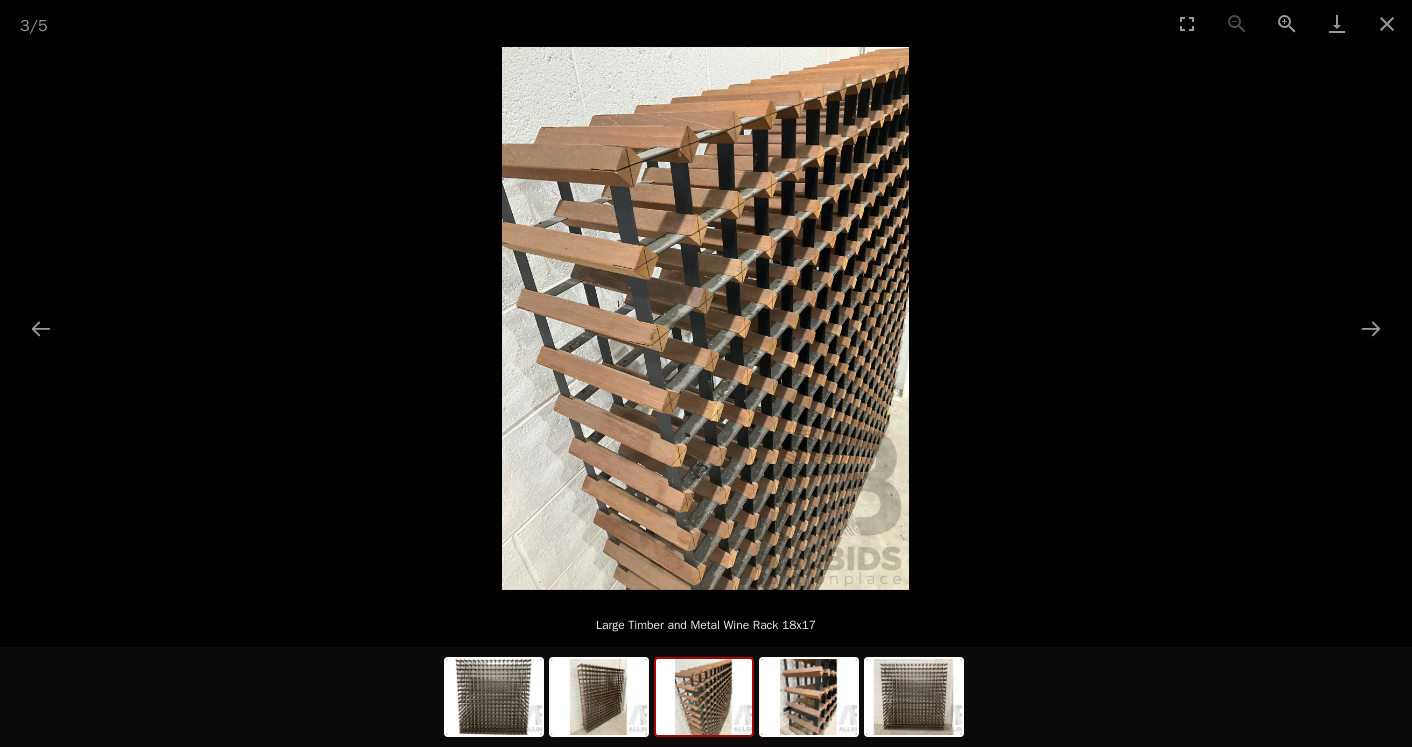 scroll, scrollTop: 70, scrollLeft: 0, axis: vertical 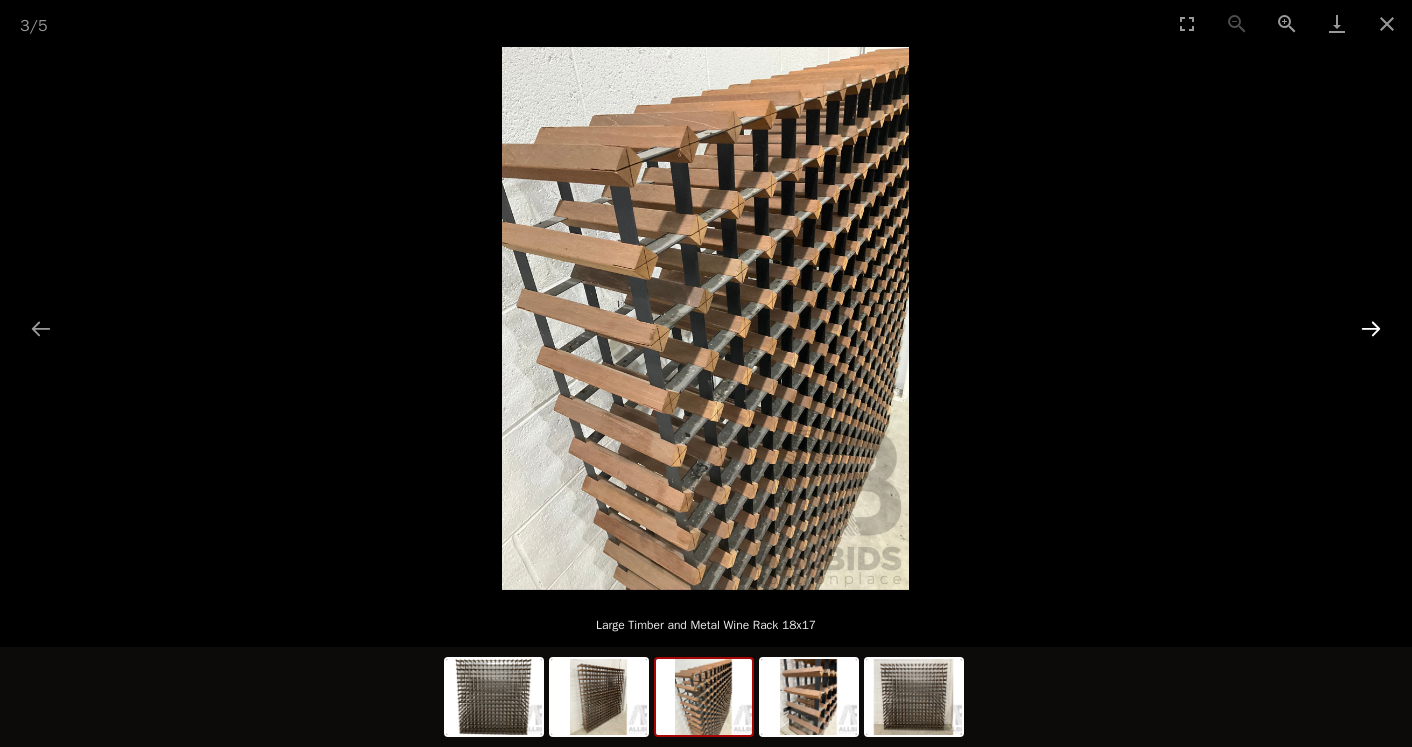 click at bounding box center (1371, 328) 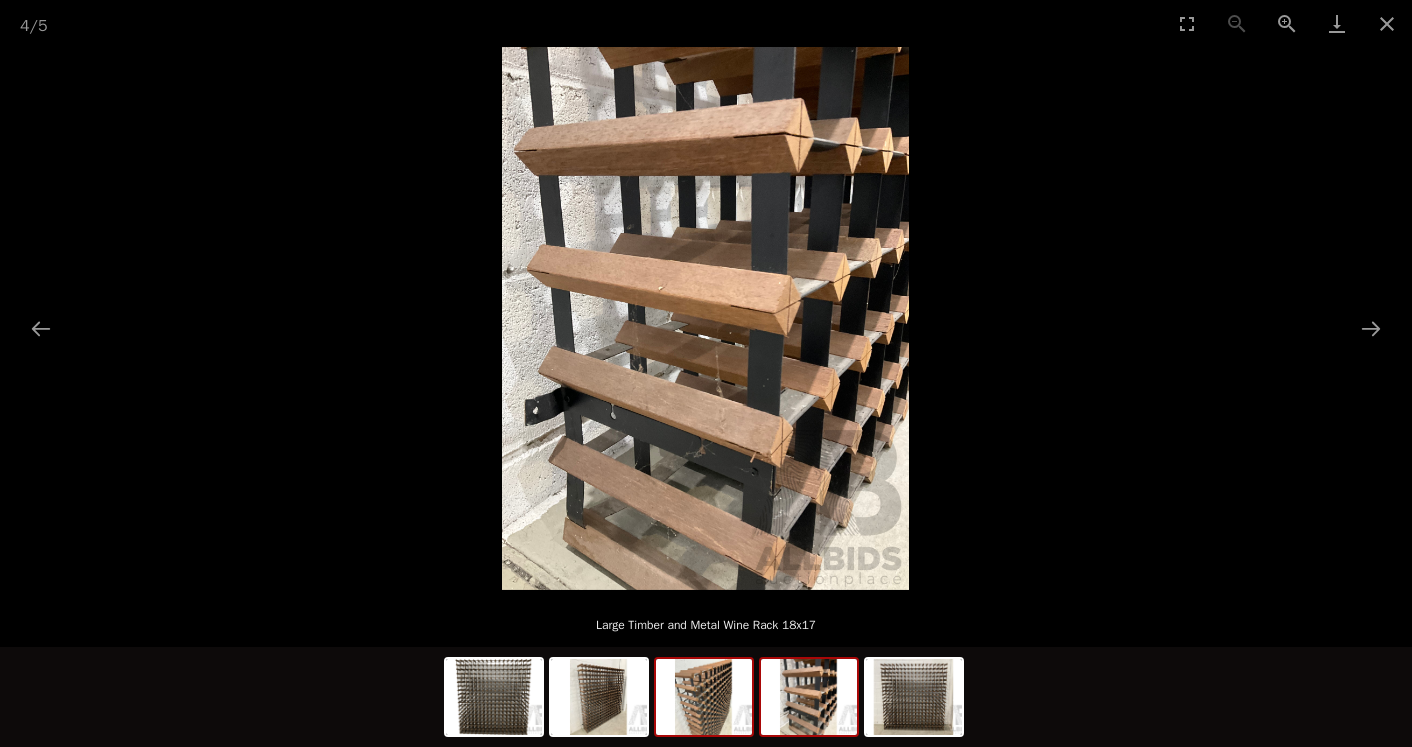 click at bounding box center [704, 697] 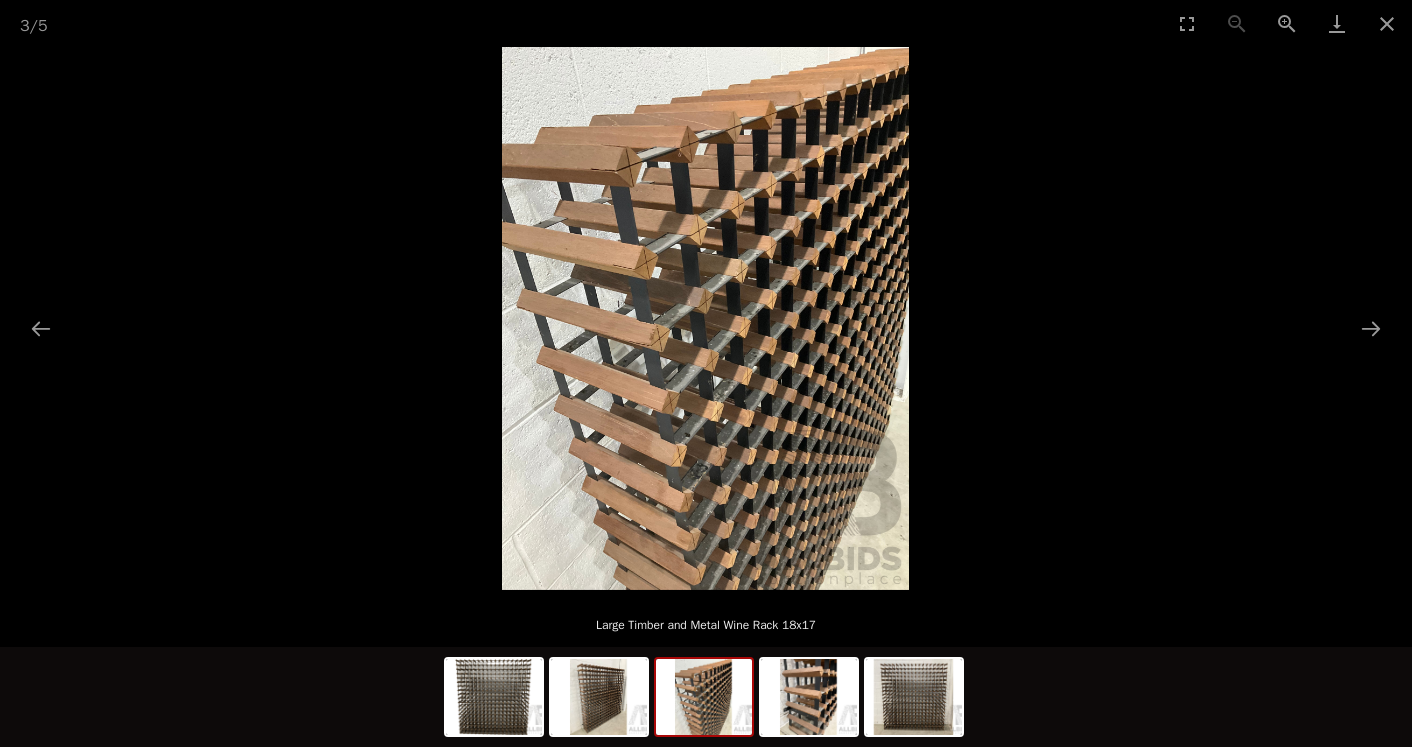 click at bounding box center (705, 318) 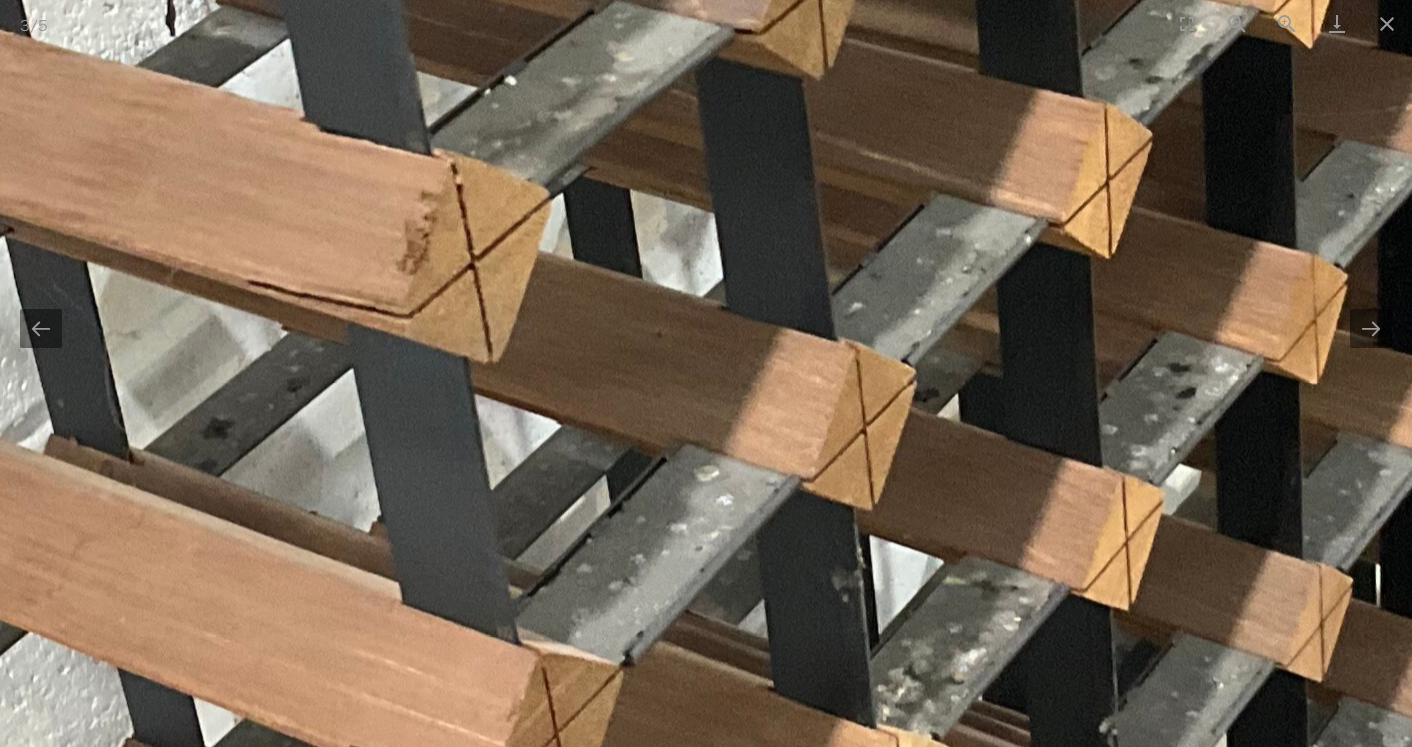 scroll, scrollTop: 0, scrollLeft: 0, axis: both 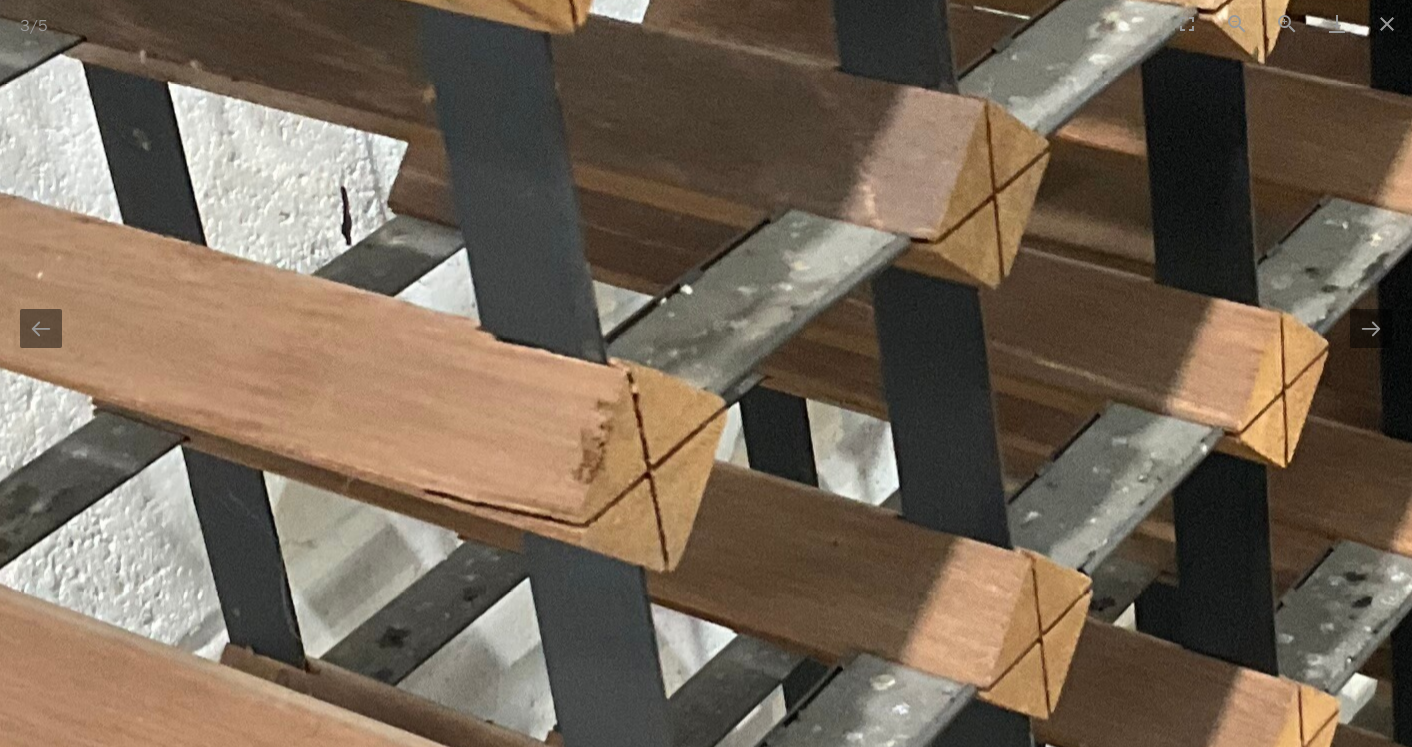 drag, startPoint x: 638, startPoint y: 314, endPoint x: 815, endPoint y: 524, distance: 274.6434 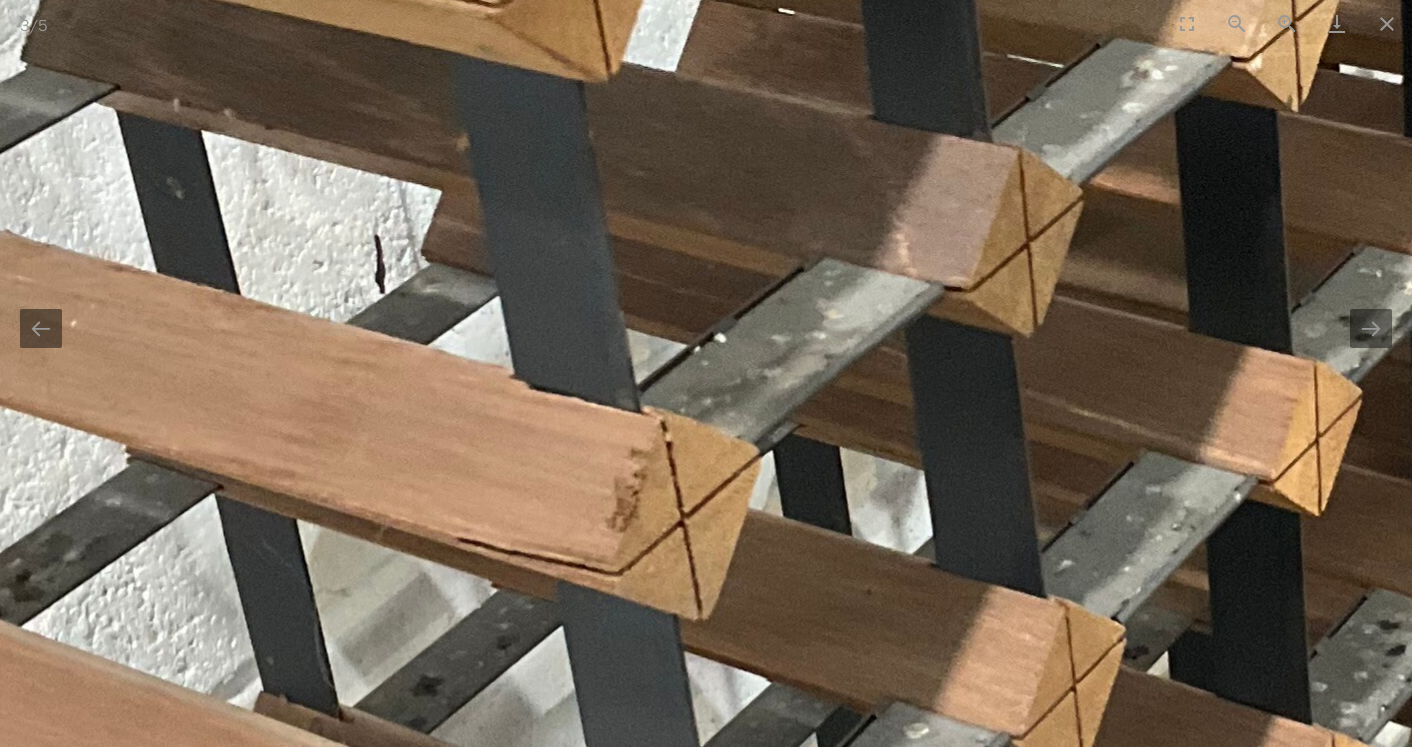 scroll, scrollTop: 0, scrollLeft: 0, axis: both 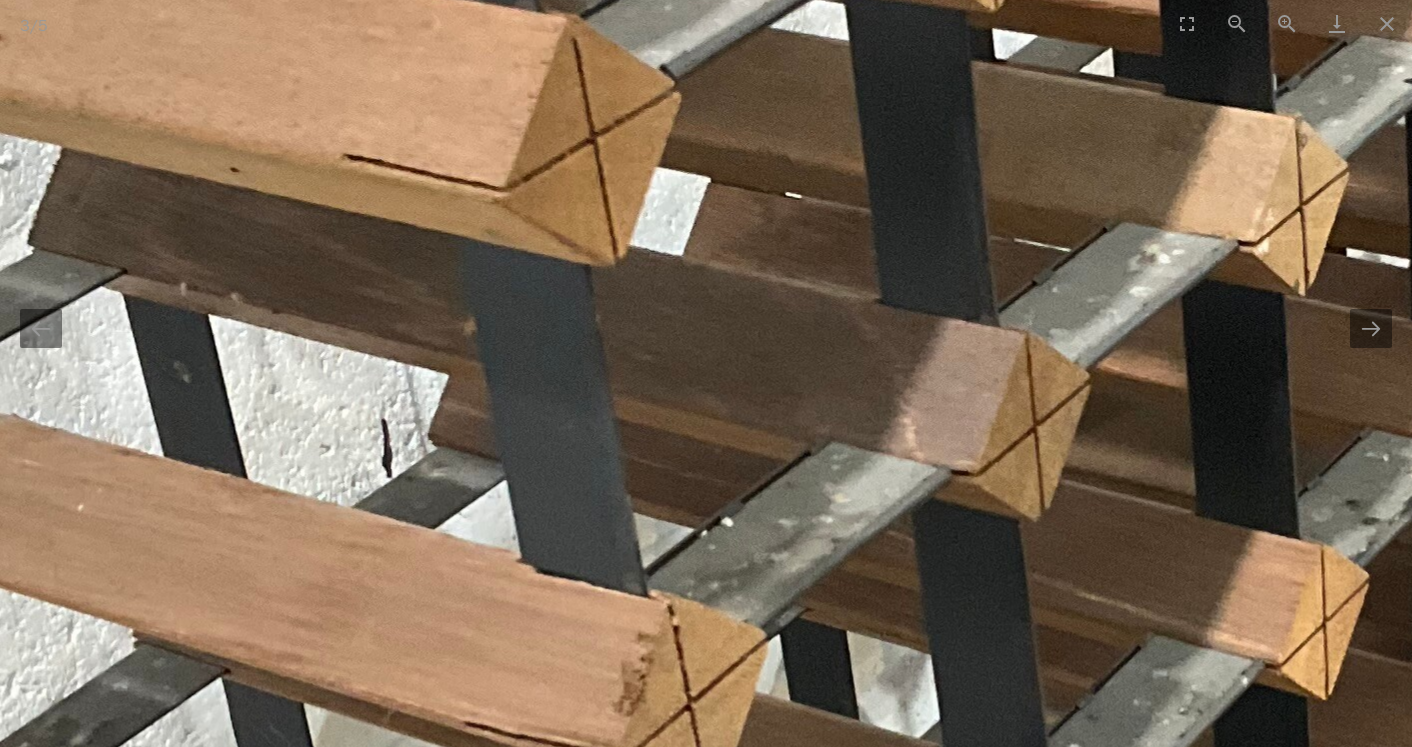 drag, startPoint x: 835, startPoint y: 331, endPoint x: 843, endPoint y: 522, distance: 191.16747 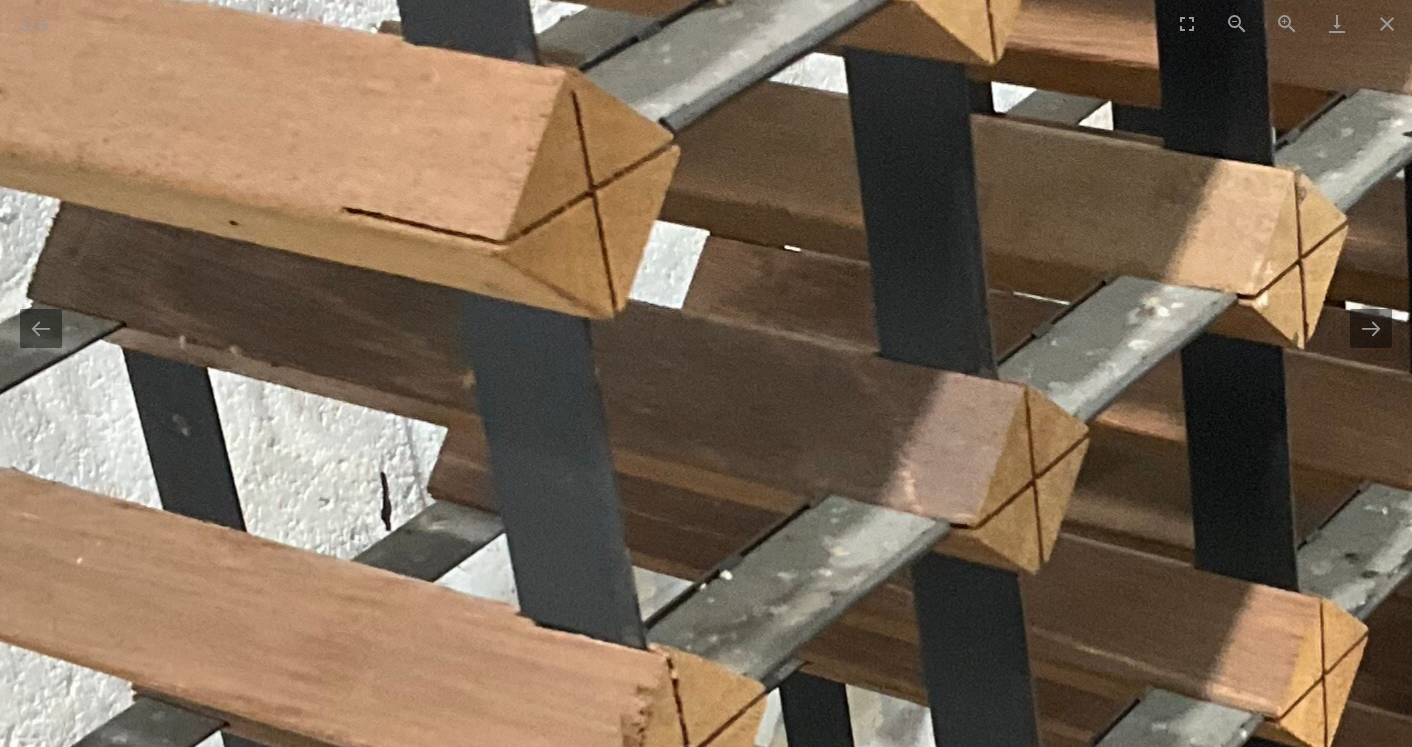 scroll, scrollTop: 0, scrollLeft: 0, axis: both 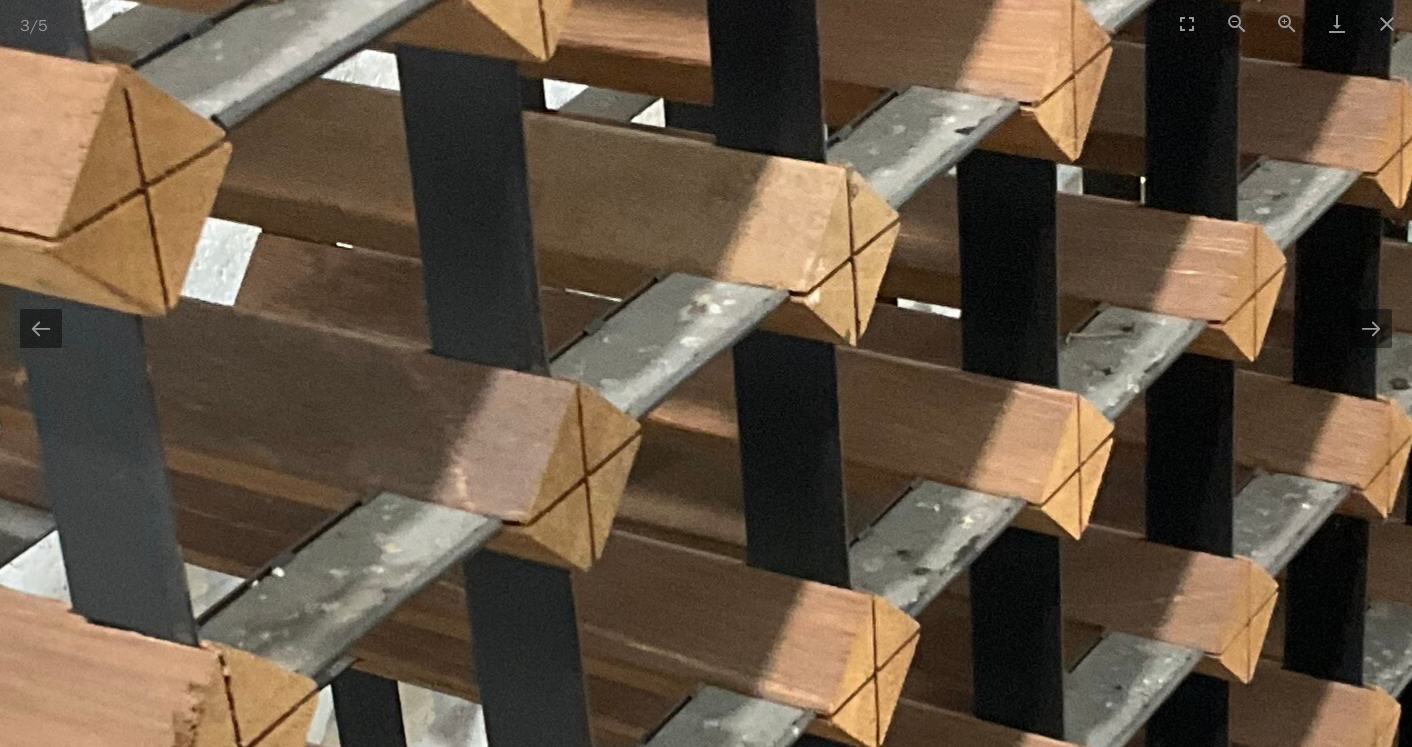 drag, startPoint x: 815, startPoint y: 376, endPoint x: 351, endPoint y: 370, distance: 464.0388 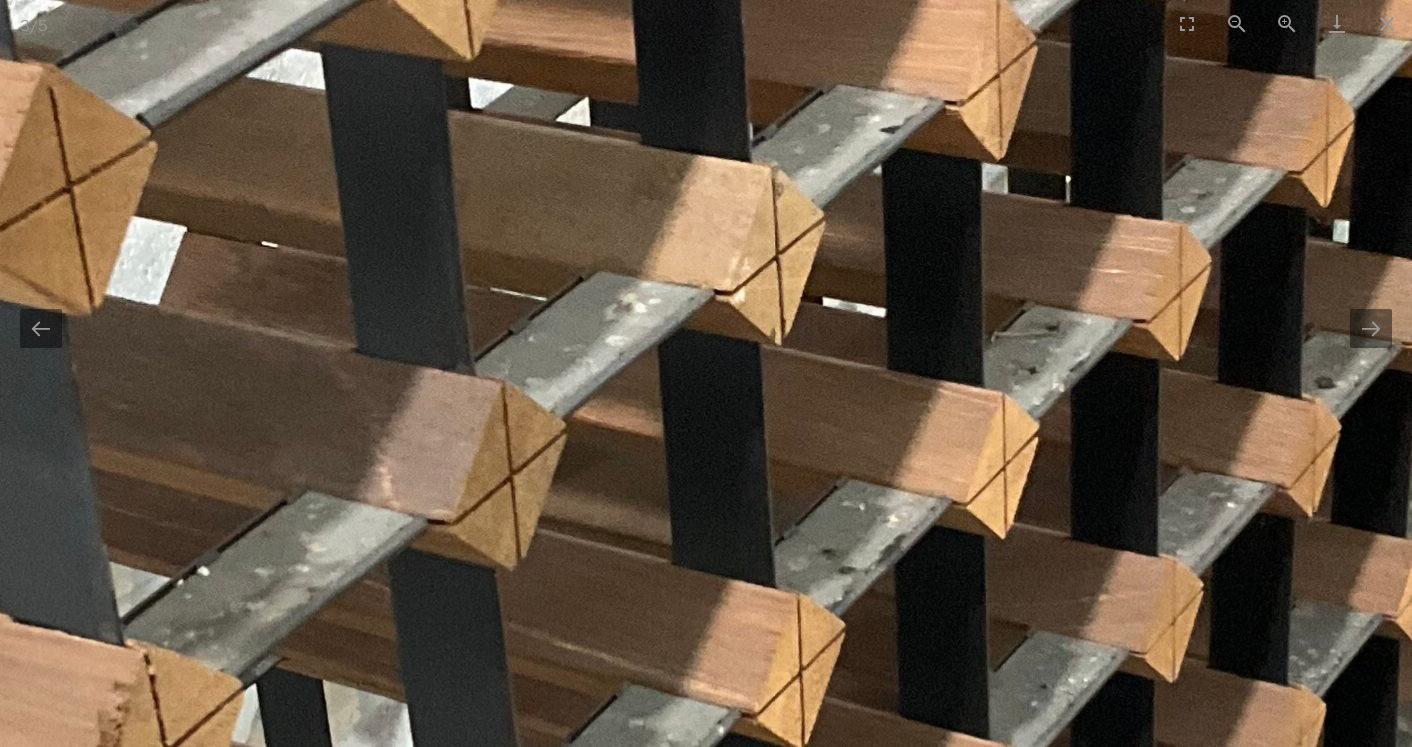 scroll, scrollTop: 0, scrollLeft: 0, axis: both 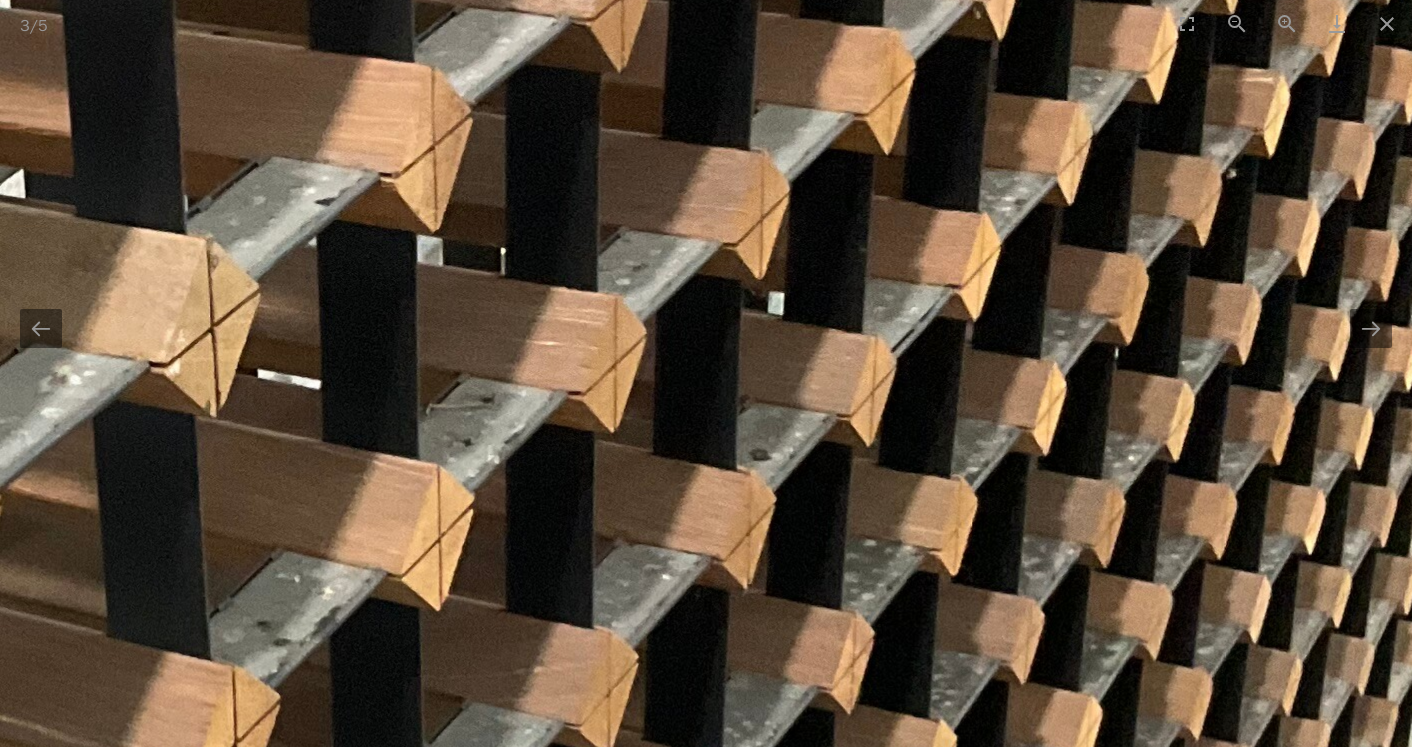 drag, startPoint x: 953, startPoint y: 430, endPoint x: 385, endPoint y: 496, distance: 571.82166 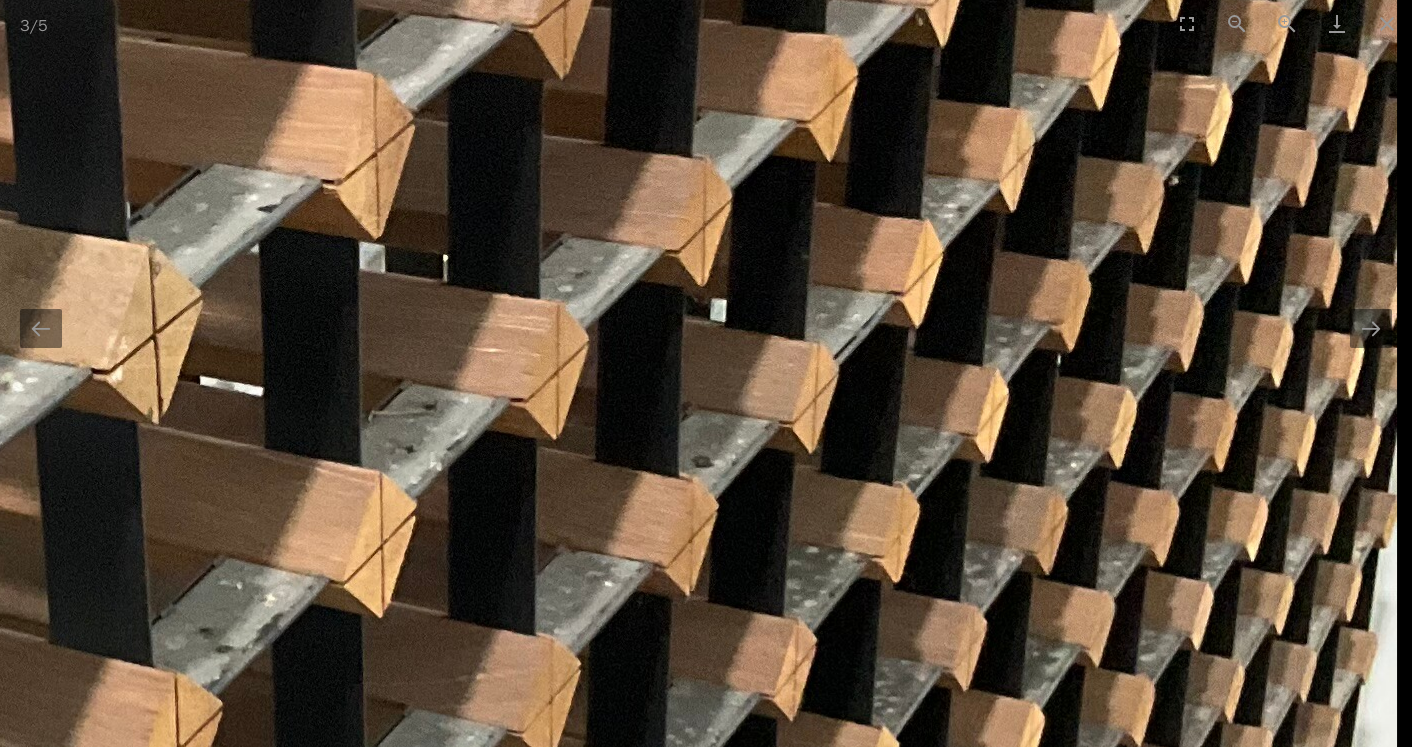 scroll, scrollTop: 0, scrollLeft: 0, axis: both 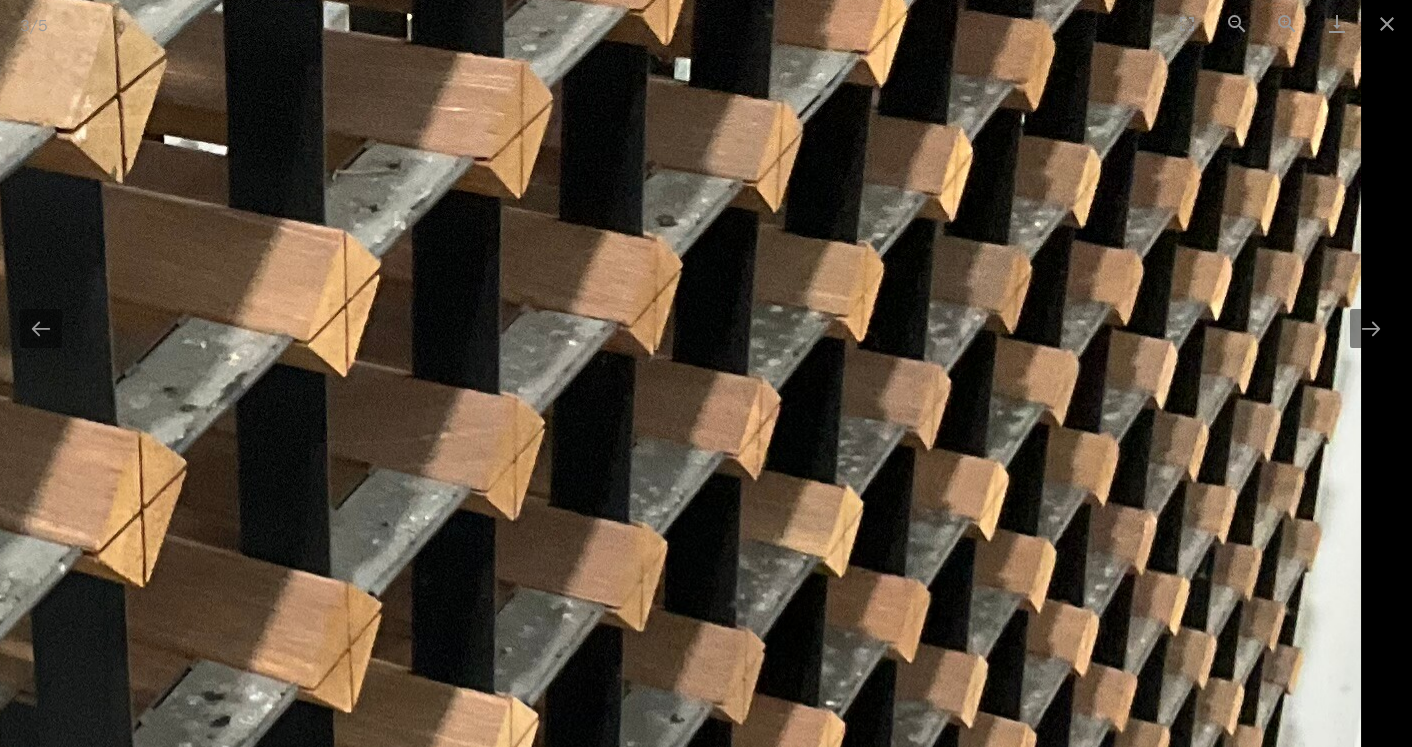 drag, startPoint x: 678, startPoint y: 433, endPoint x: 530, endPoint y: 101, distance: 363.49414 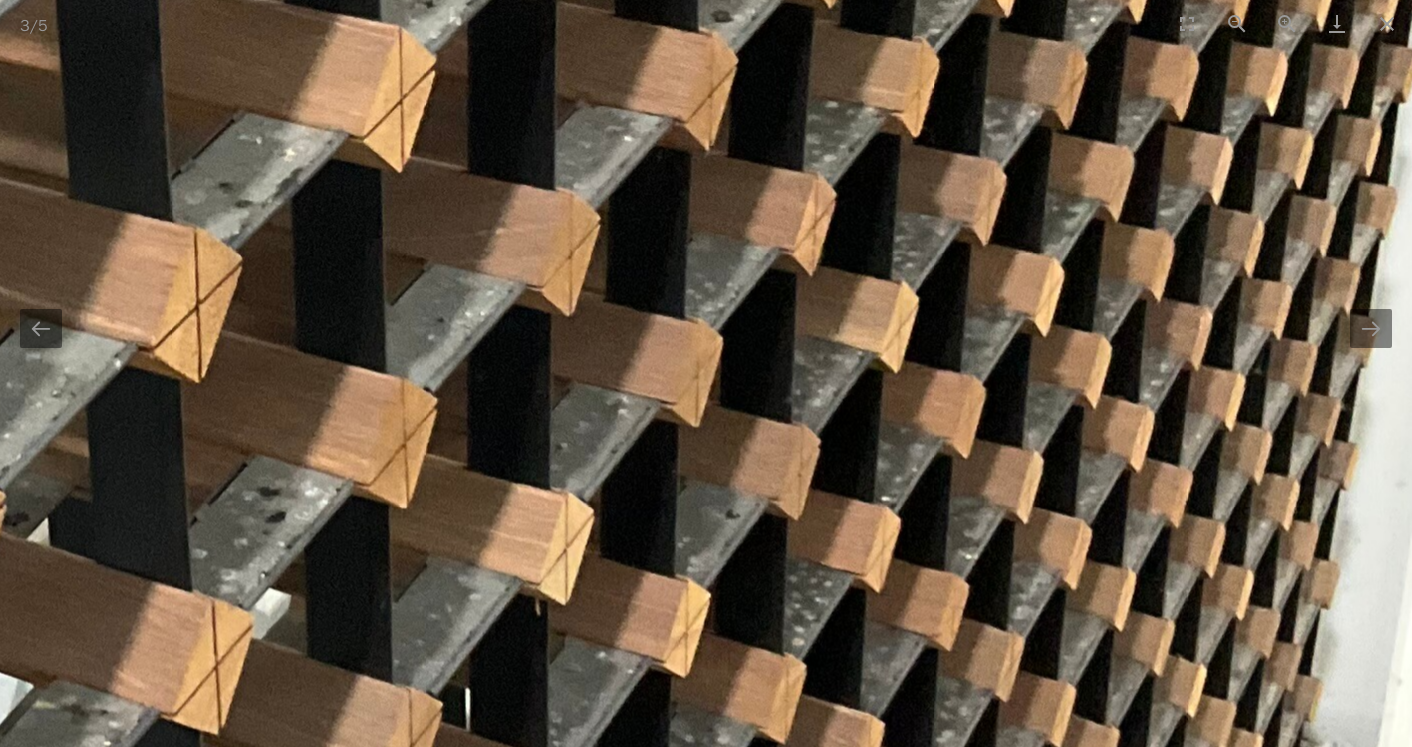 scroll, scrollTop: 0, scrollLeft: 0, axis: both 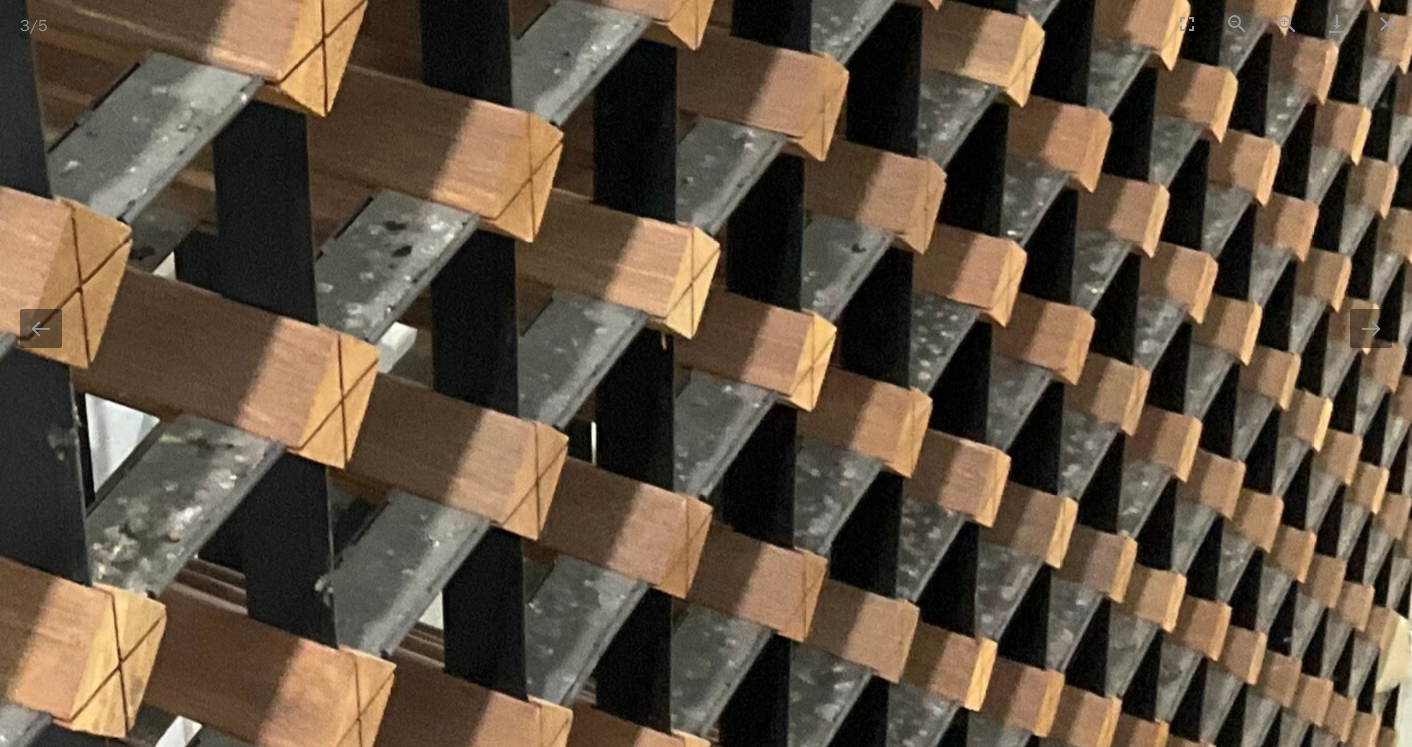 drag, startPoint x: 486, startPoint y: 538, endPoint x: 704, endPoint y: 149, distance: 445.9204 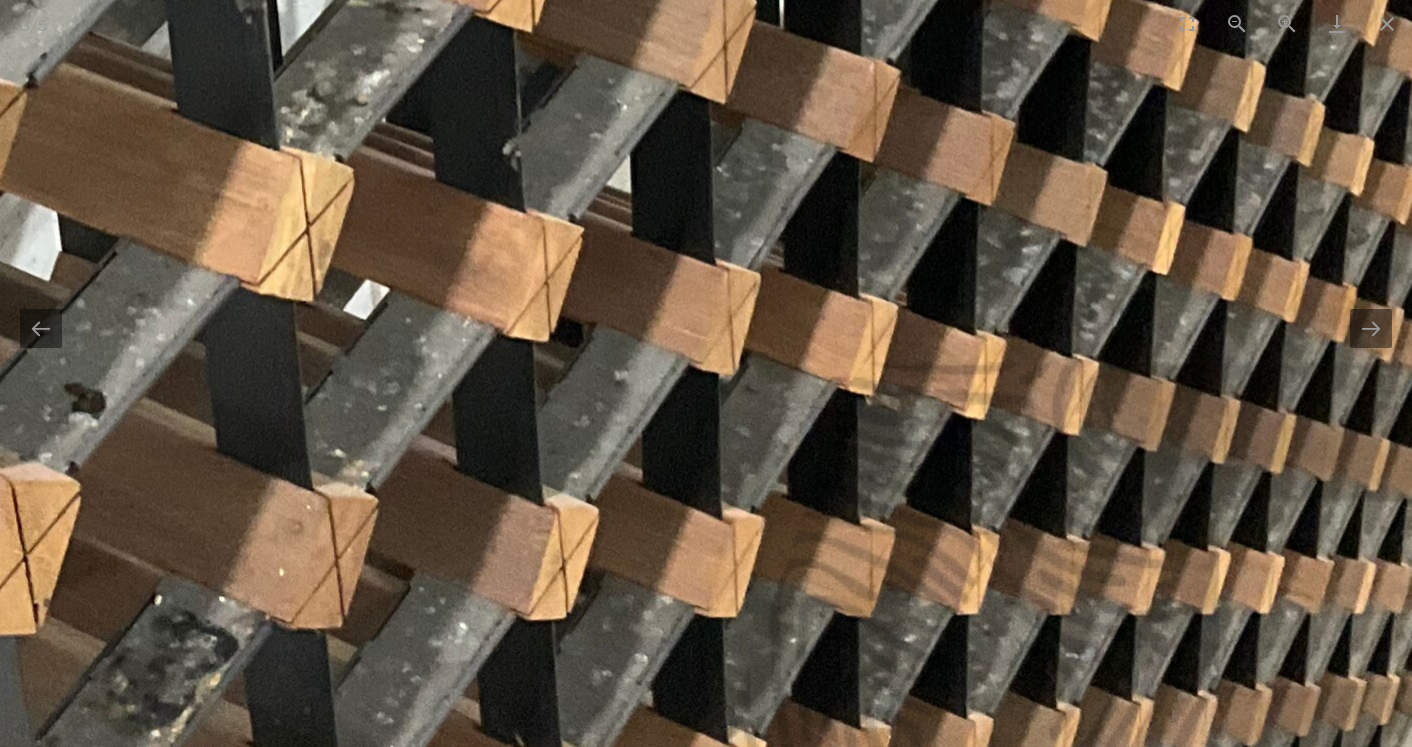 scroll, scrollTop: 0, scrollLeft: 0, axis: both 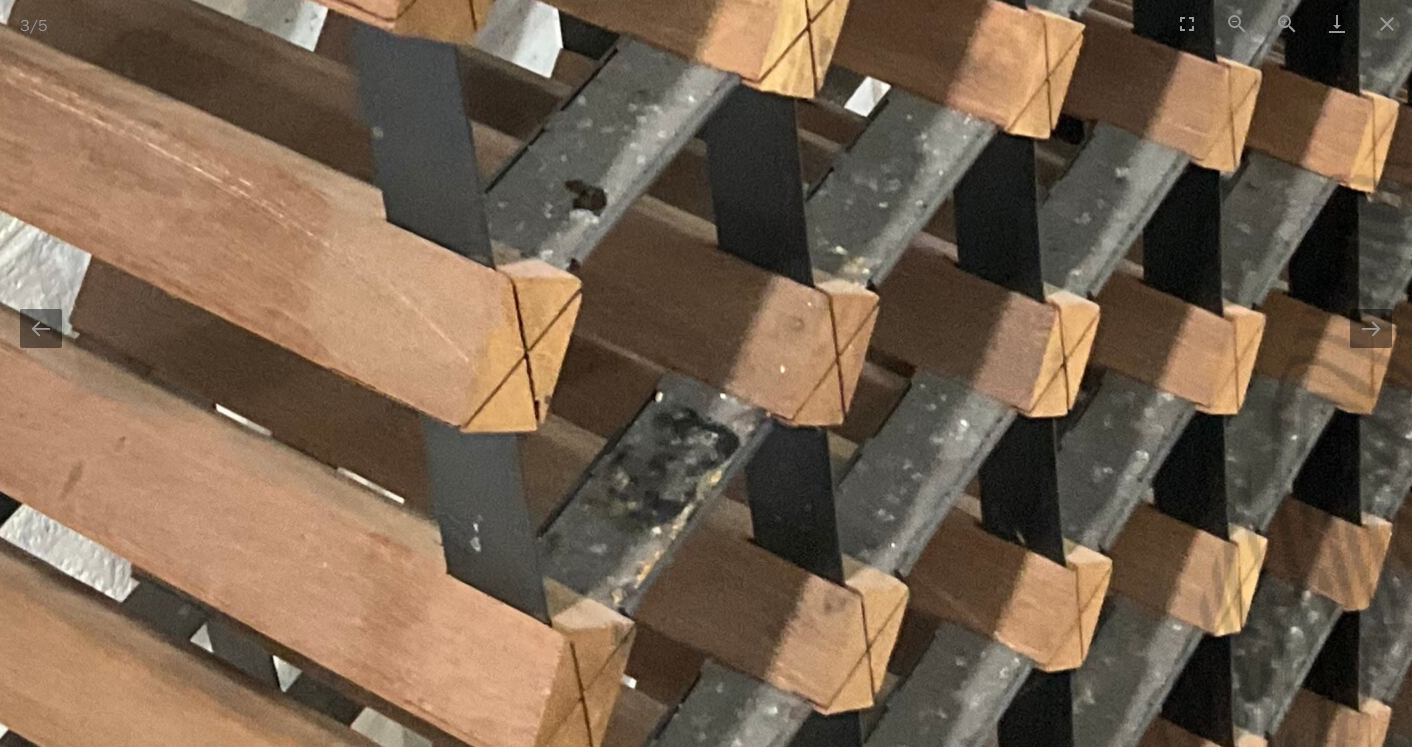 drag, startPoint x: 456, startPoint y: 388, endPoint x: 956, endPoint y: 186, distance: 539.26245 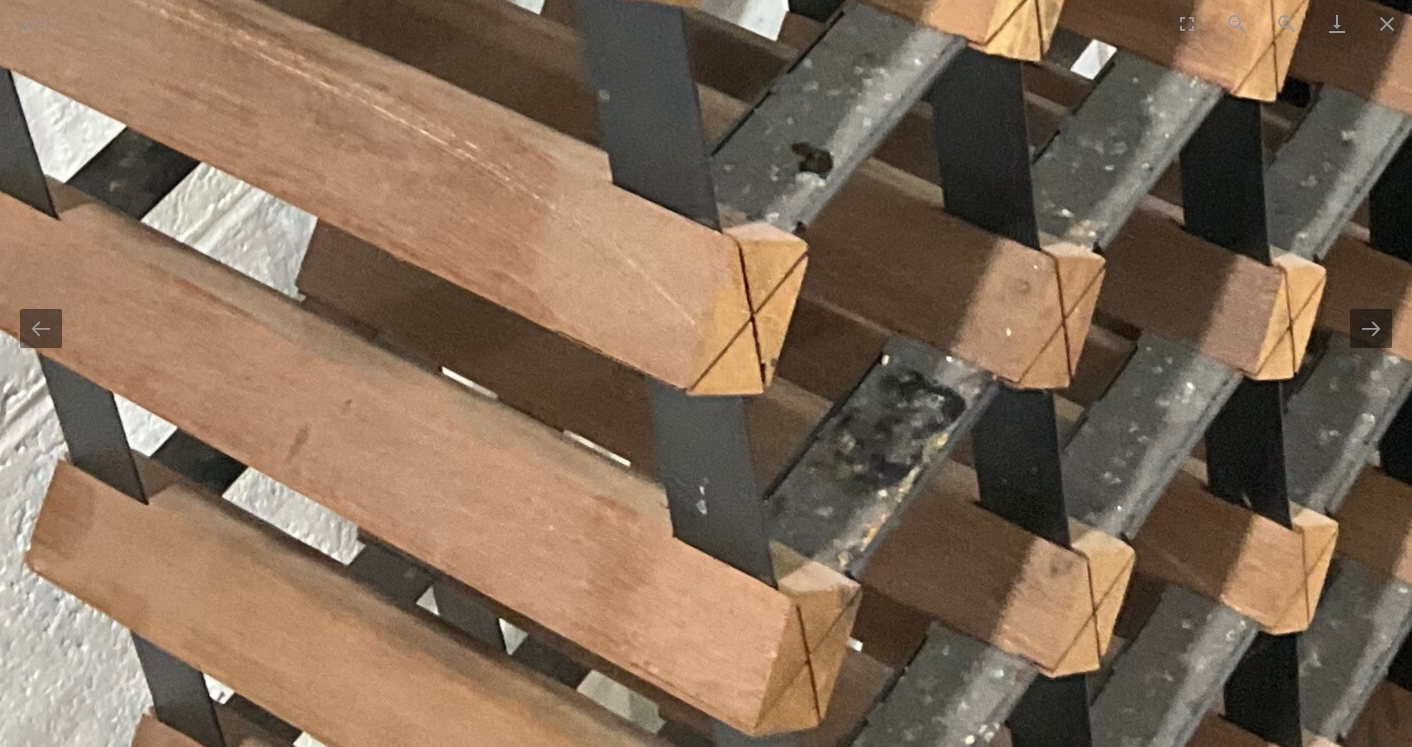 scroll, scrollTop: 0, scrollLeft: 0, axis: both 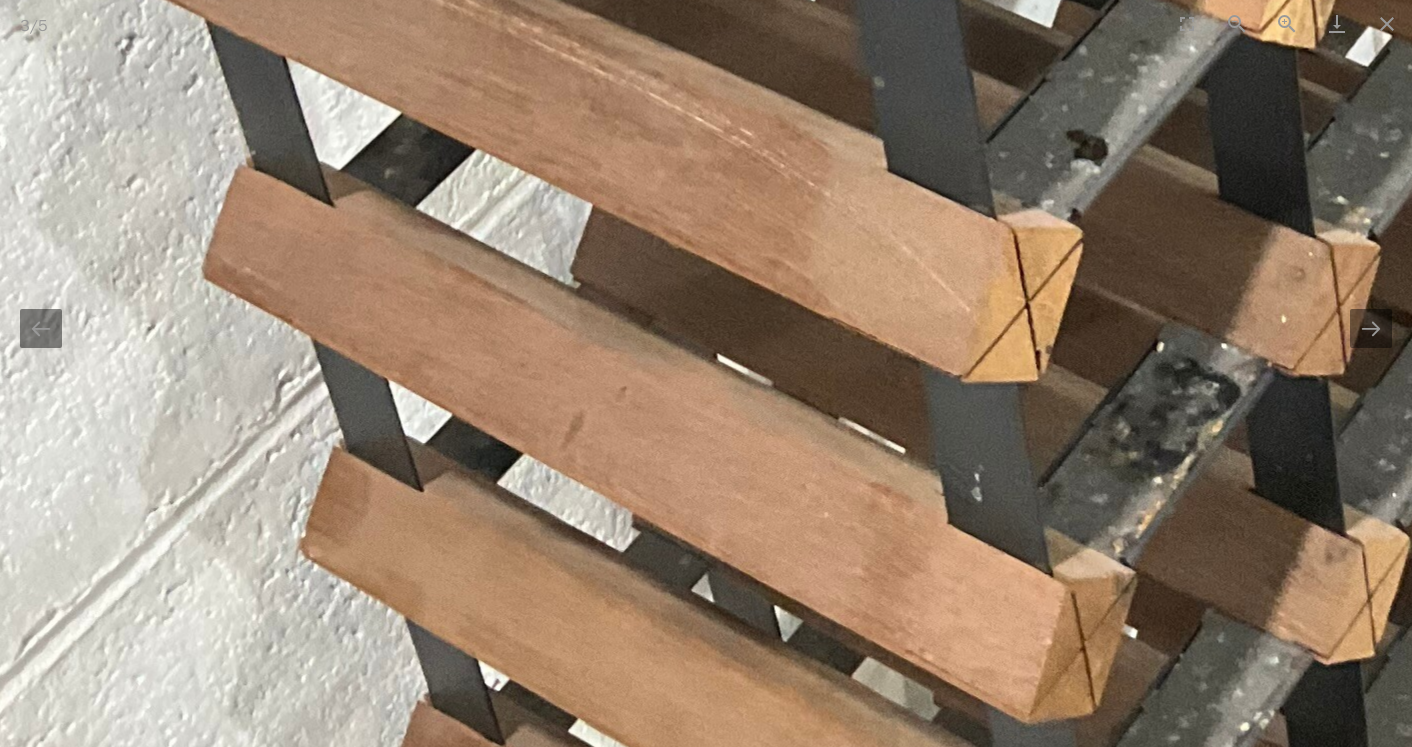 drag, startPoint x: 571, startPoint y: 434, endPoint x: 889, endPoint y: 539, distance: 334.88654 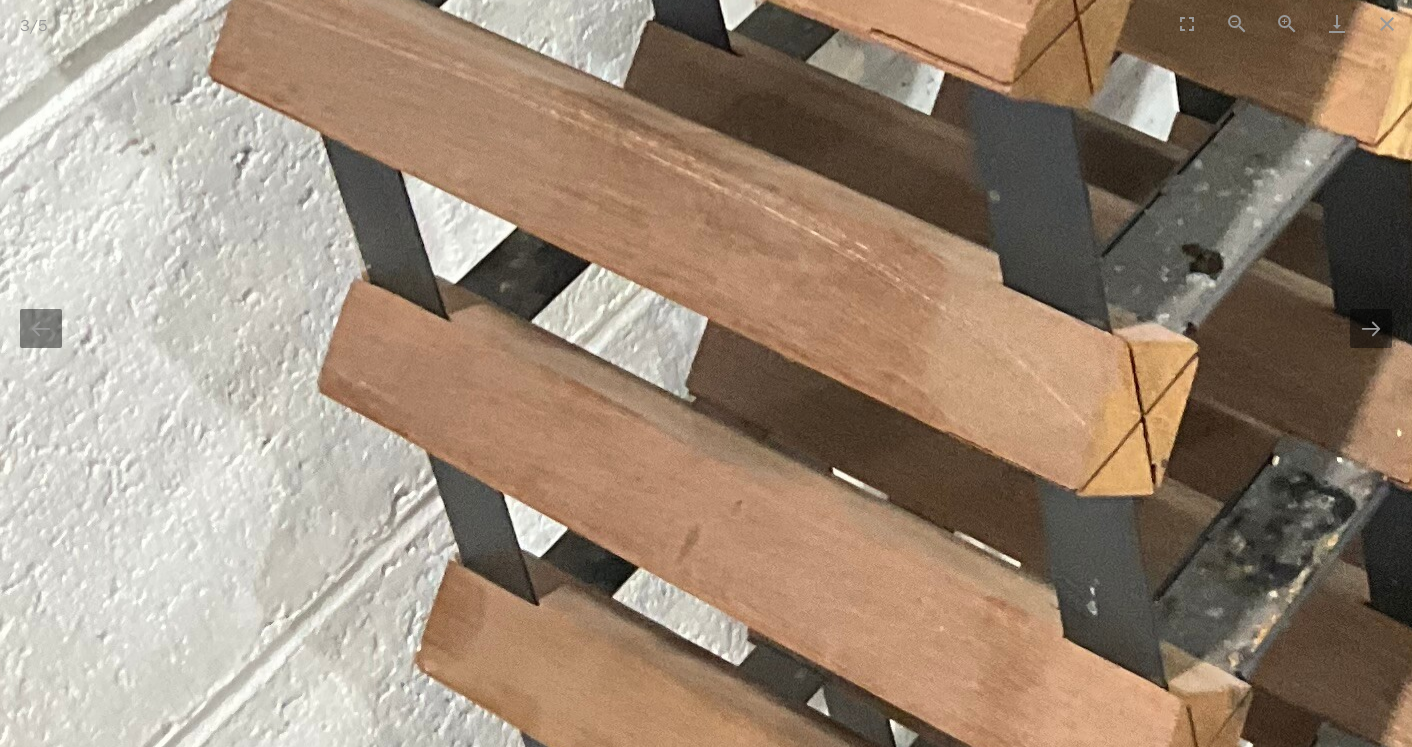 scroll, scrollTop: 0, scrollLeft: 0, axis: both 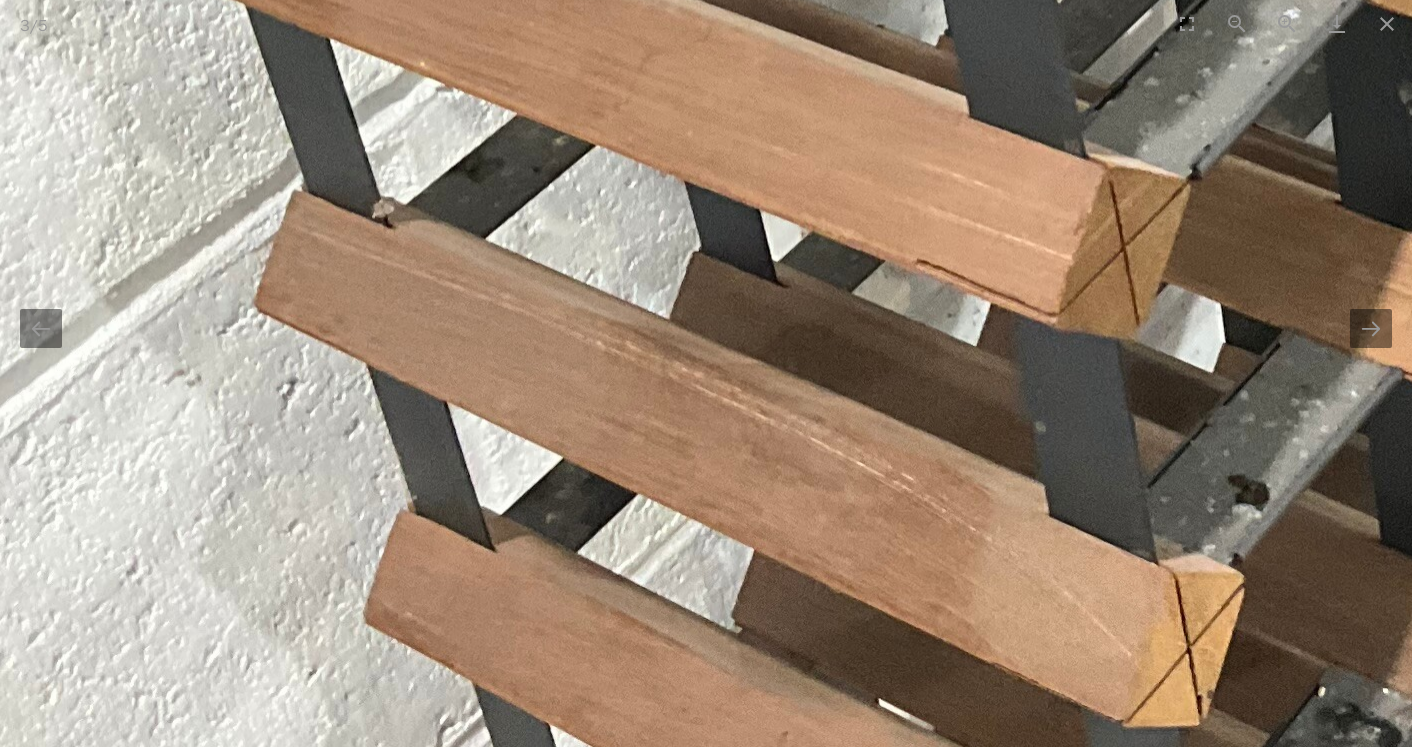 drag, startPoint x: 648, startPoint y: 211, endPoint x: 679, endPoint y: 530, distance: 320.50272 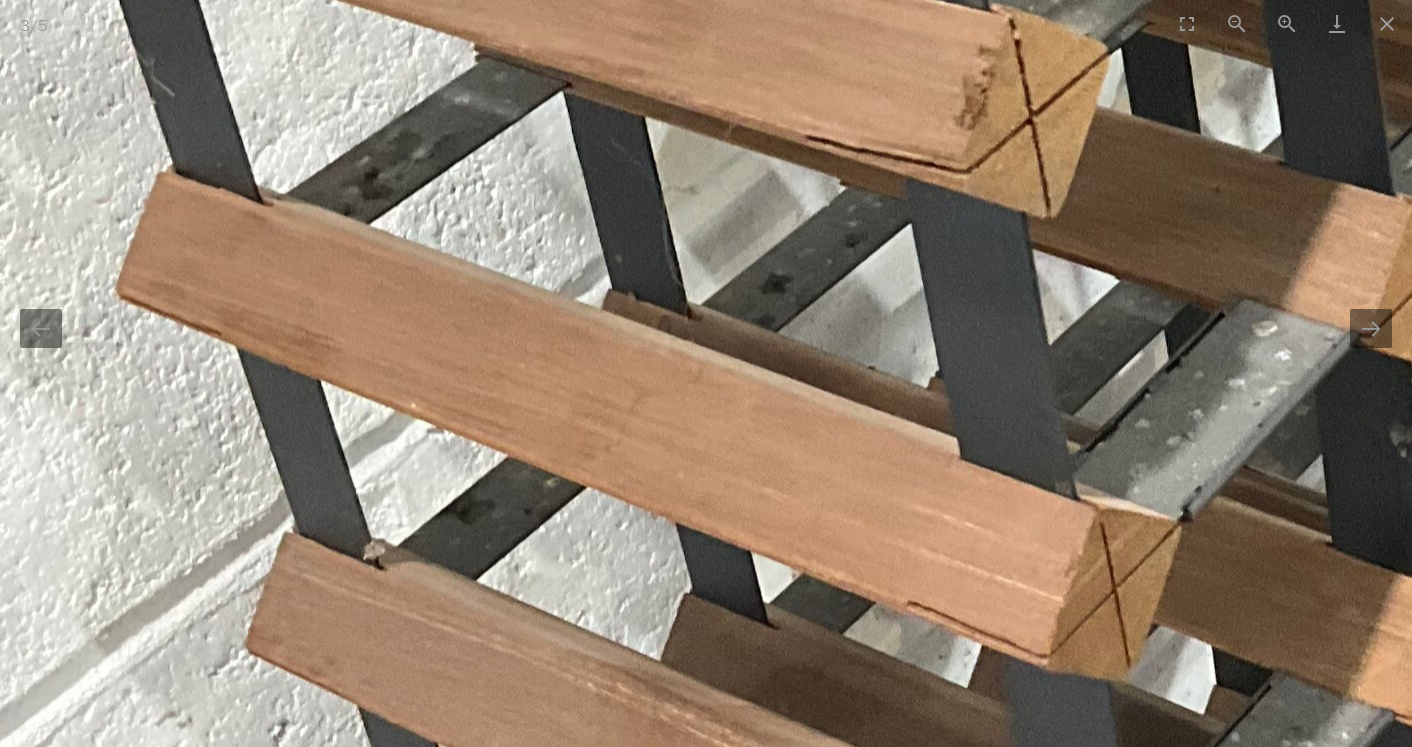 scroll, scrollTop: 0, scrollLeft: 0, axis: both 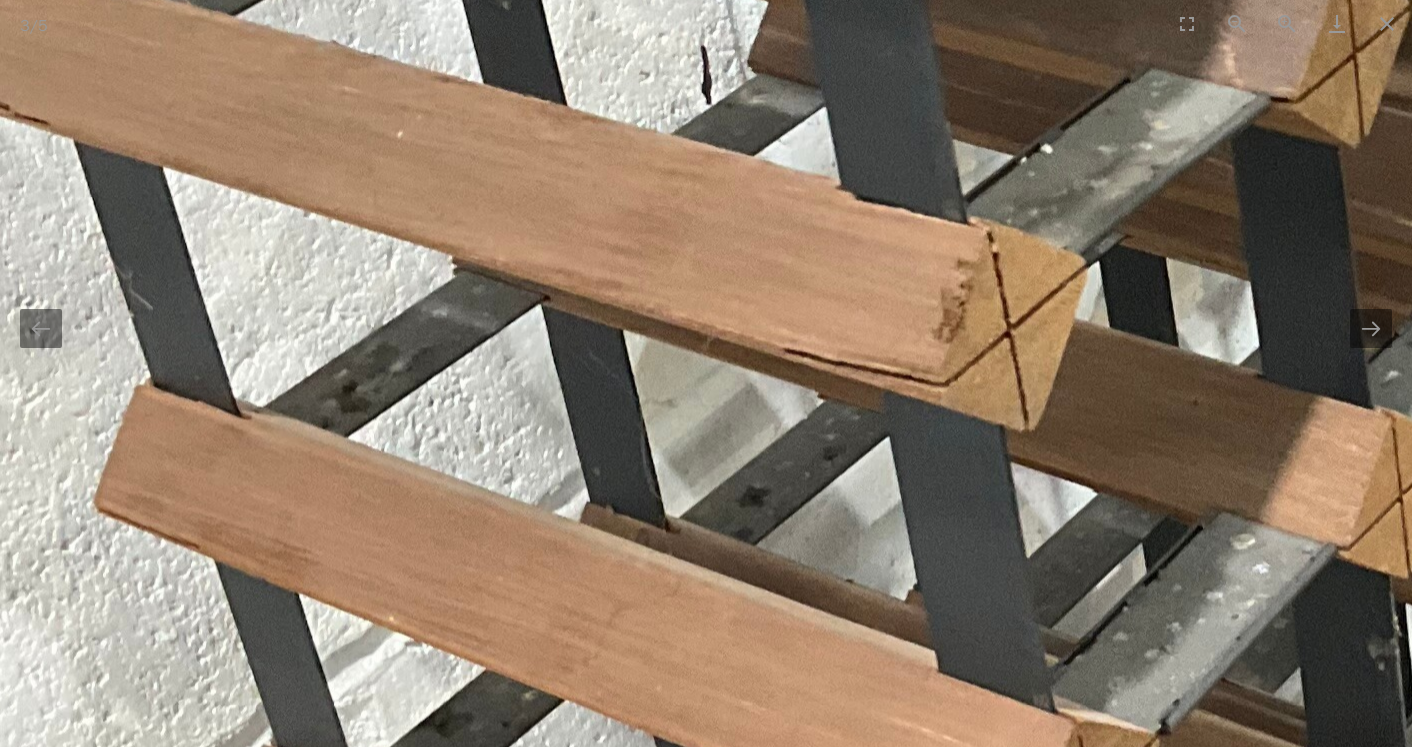 drag, startPoint x: 605, startPoint y: 326, endPoint x: 593, endPoint y: 565, distance: 239.30107 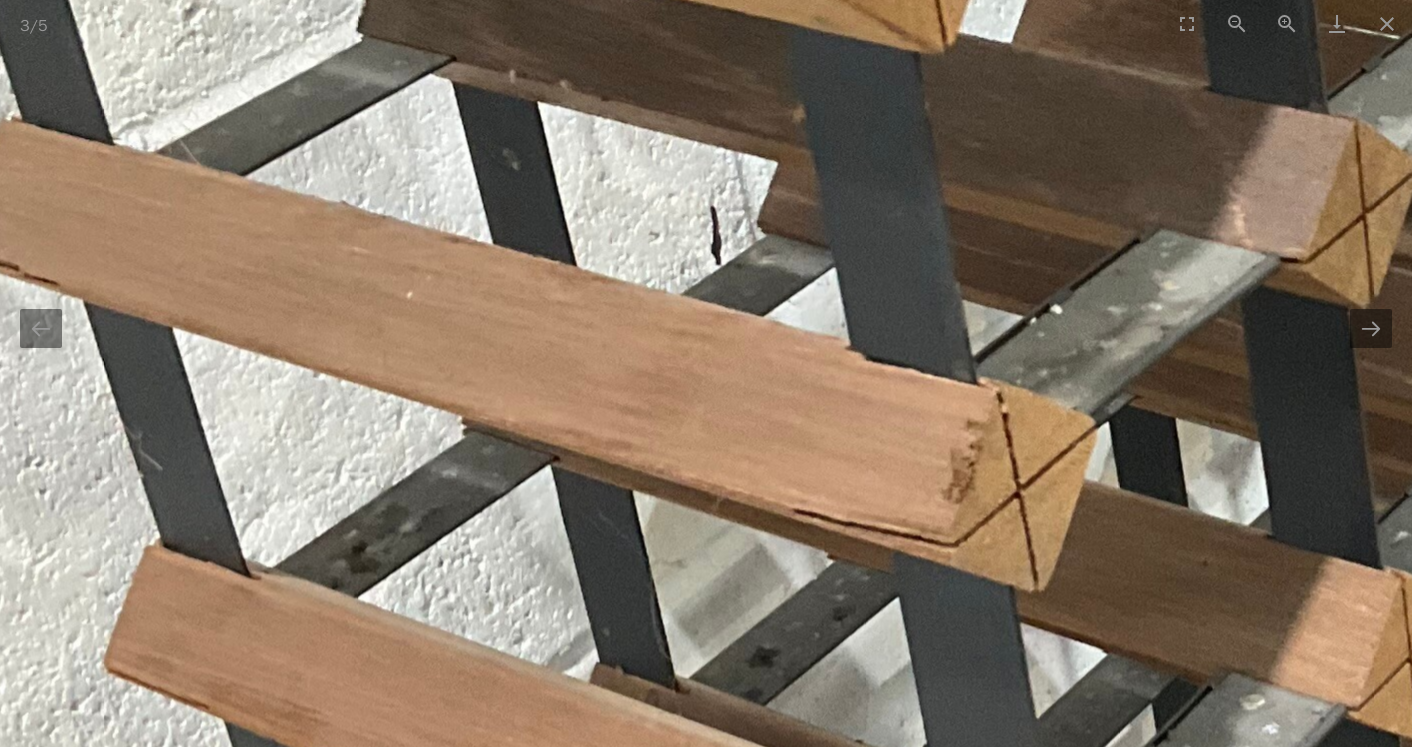 scroll, scrollTop: 0, scrollLeft: 0, axis: both 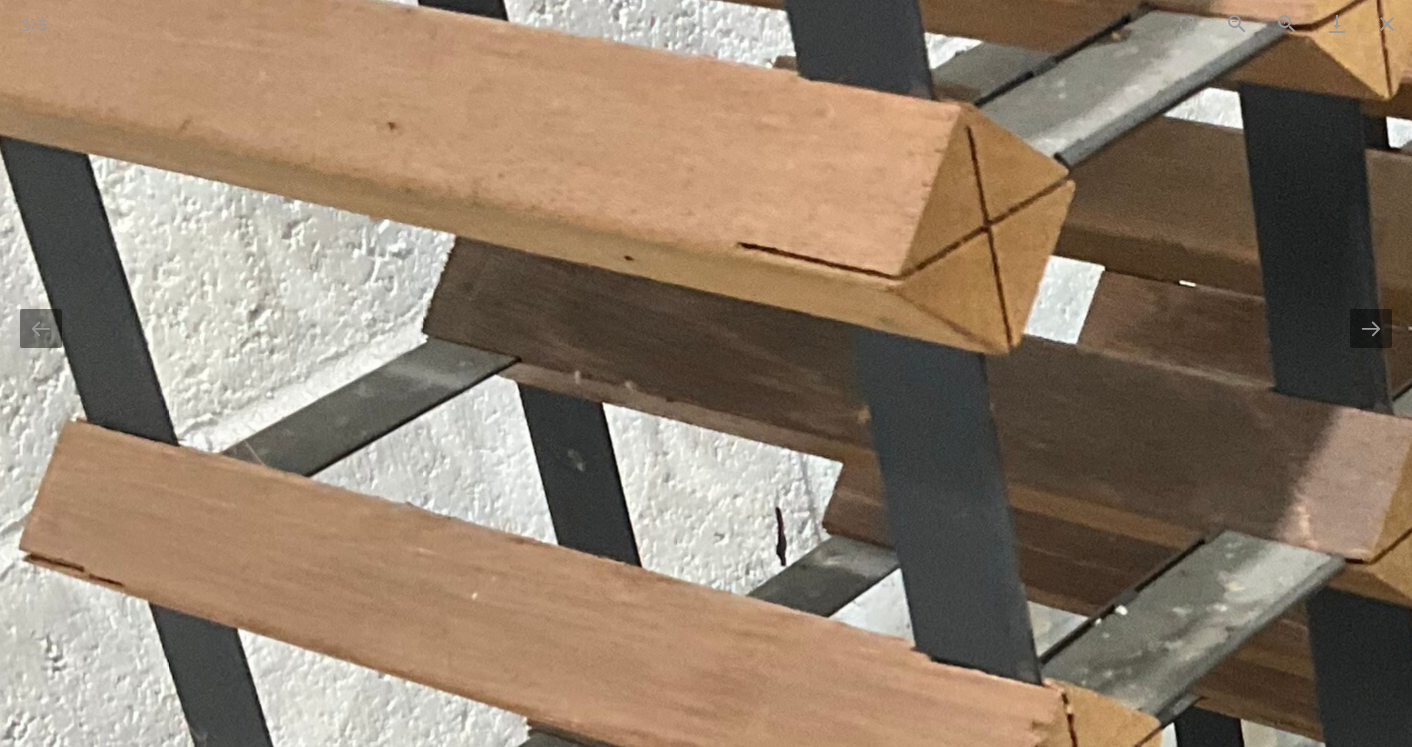 drag, startPoint x: 549, startPoint y: 302, endPoint x: 624, endPoint y: 614, distance: 320.88782 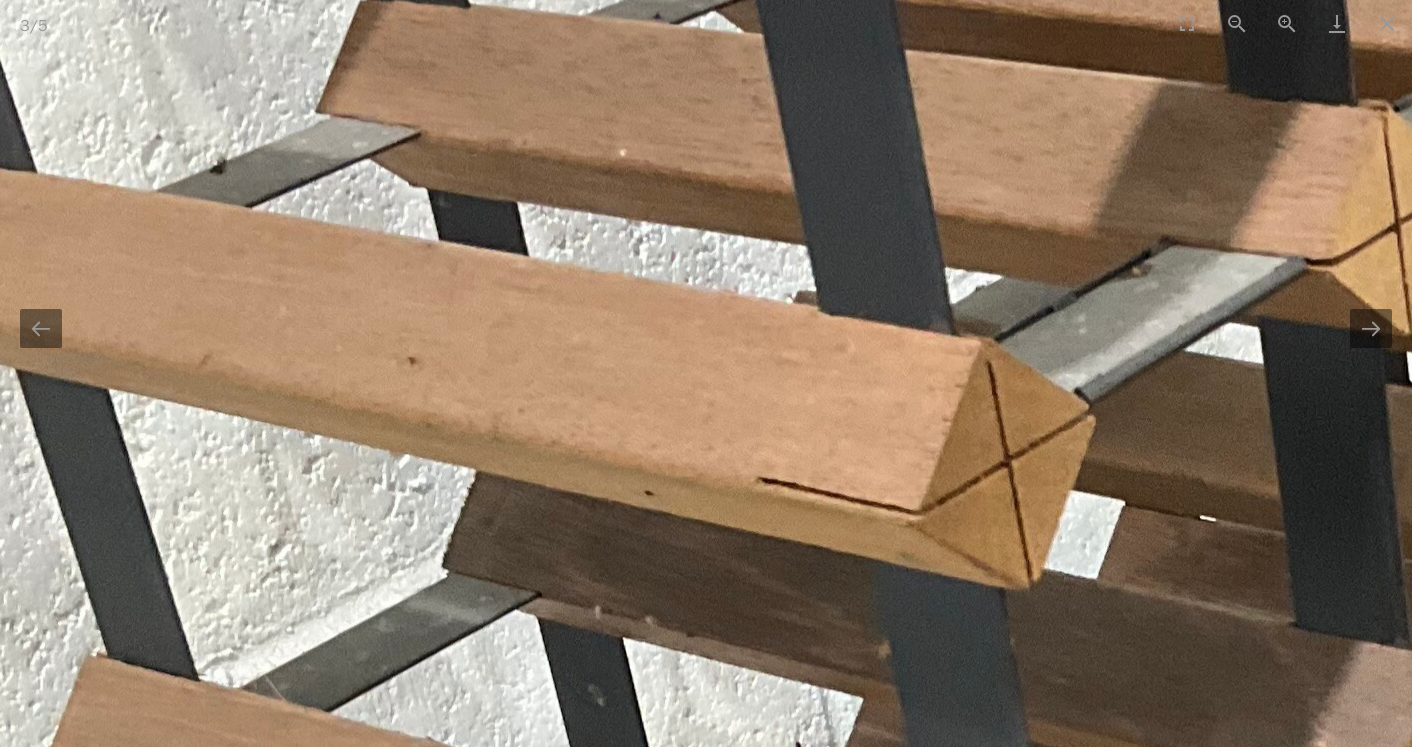 scroll, scrollTop: 0, scrollLeft: 0, axis: both 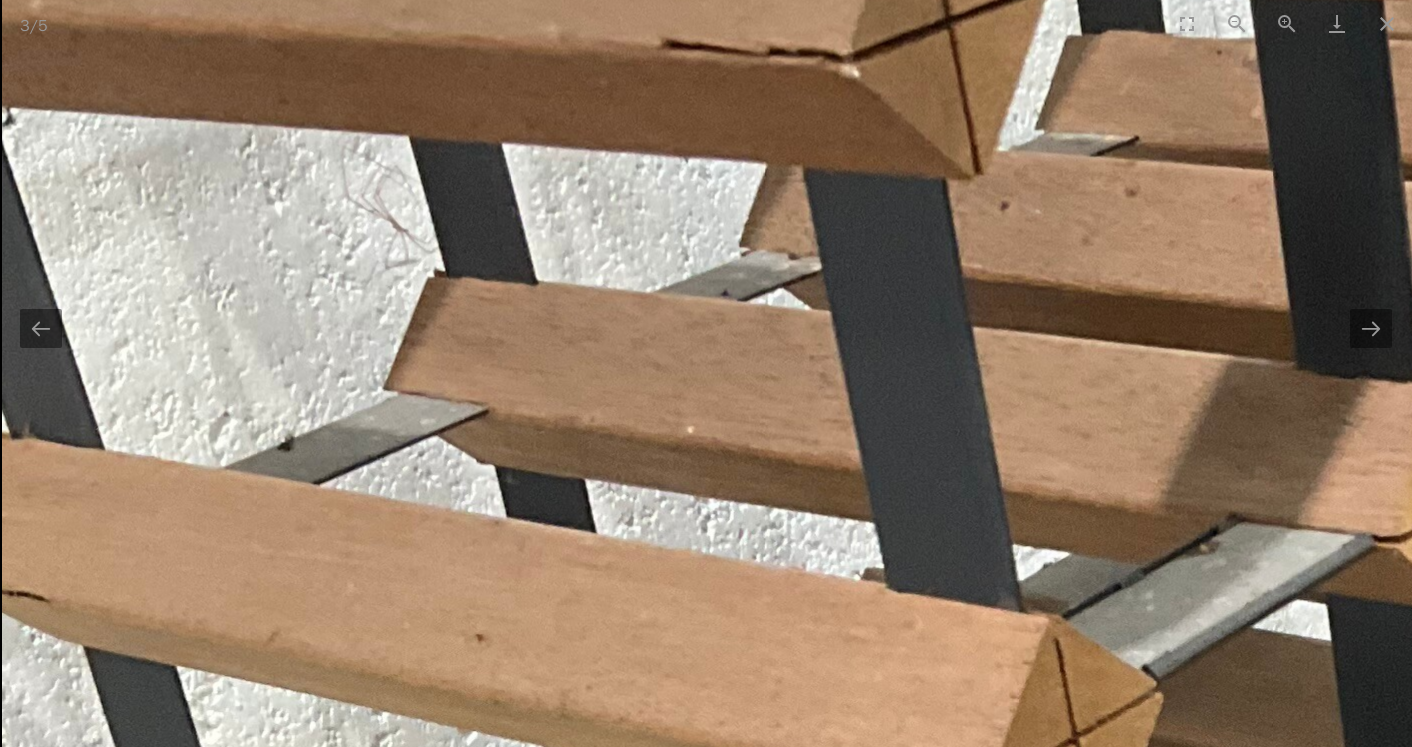 drag, startPoint x: 603, startPoint y: 375, endPoint x: 681, endPoint y: 652, distance: 287.7725 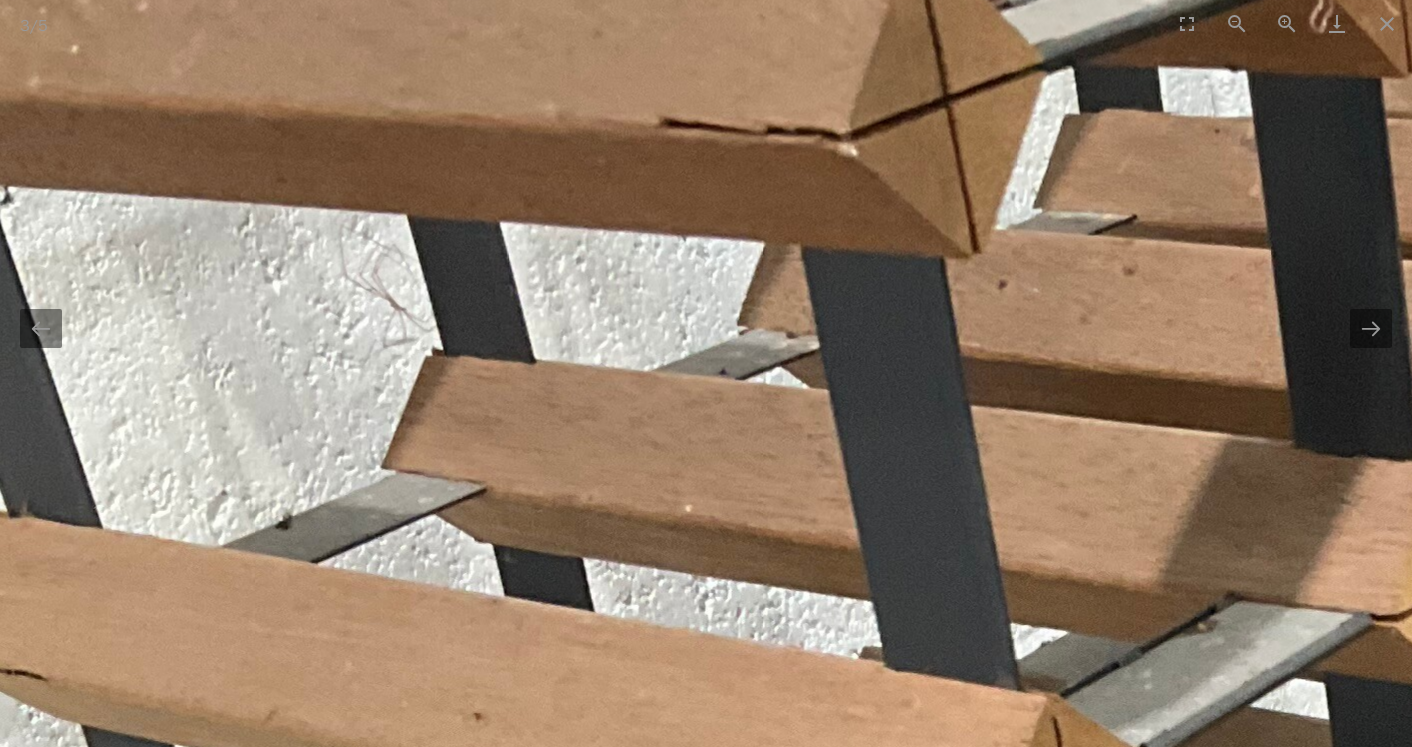 scroll, scrollTop: 0, scrollLeft: 0, axis: both 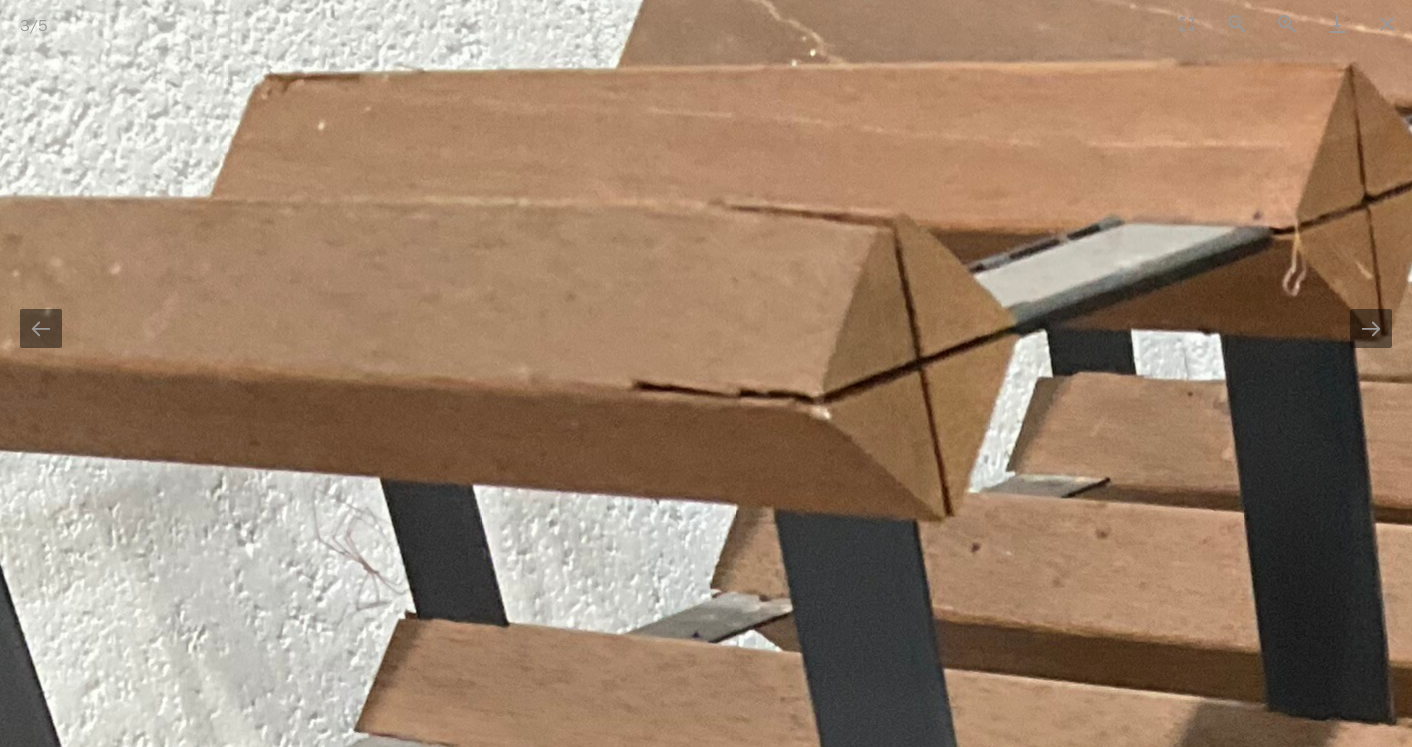 drag, startPoint x: 644, startPoint y: 483, endPoint x: 617, endPoint y: 746, distance: 264.3823 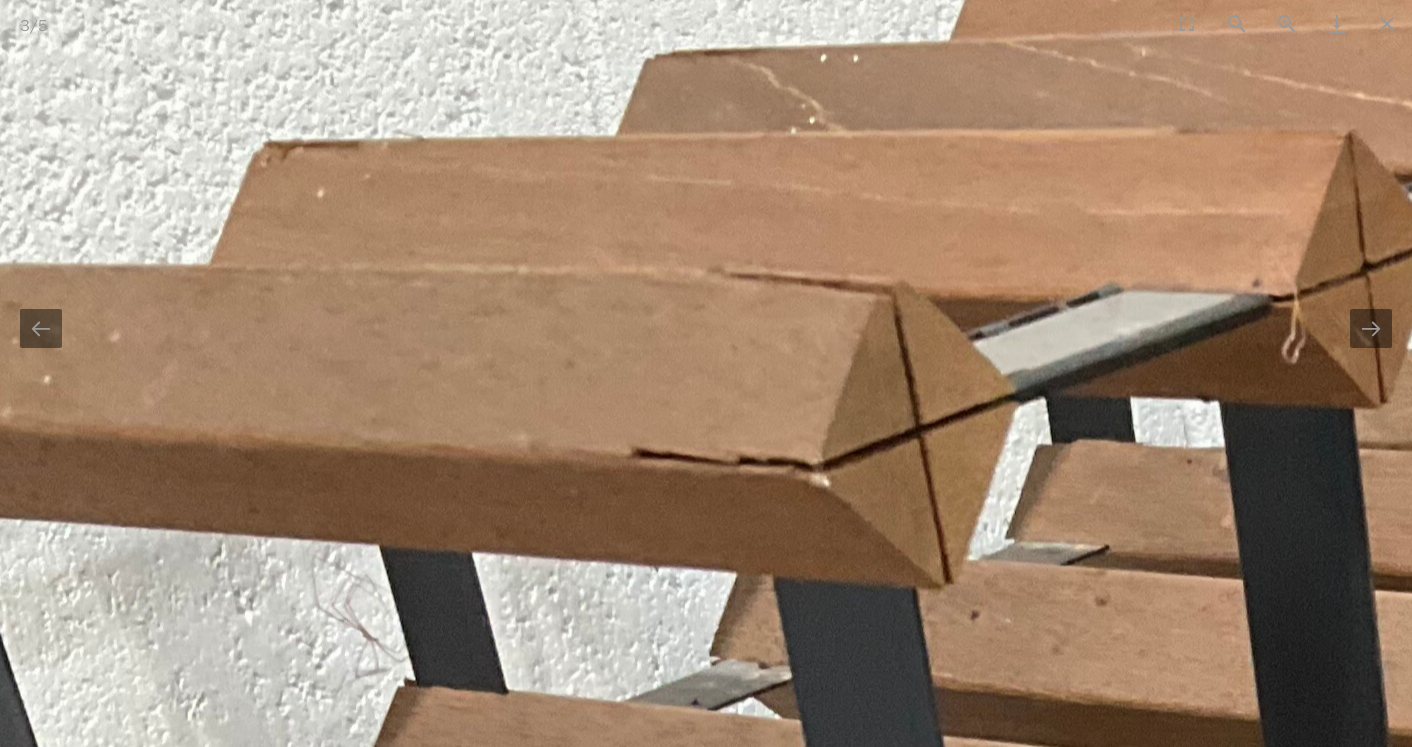 scroll, scrollTop: 0, scrollLeft: 0, axis: both 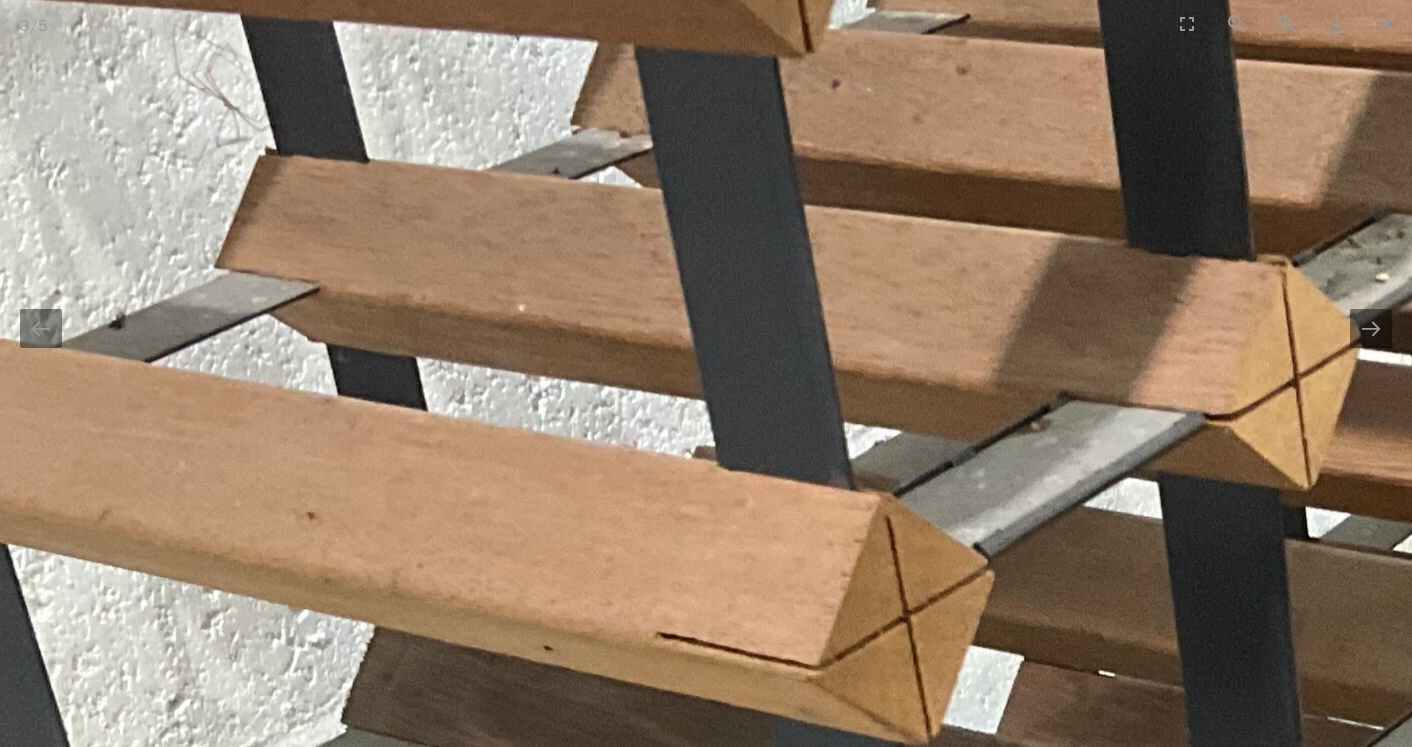 drag, startPoint x: 697, startPoint y: 720, endPoint x: 558, endPoint y: 188, distance: 549.8591 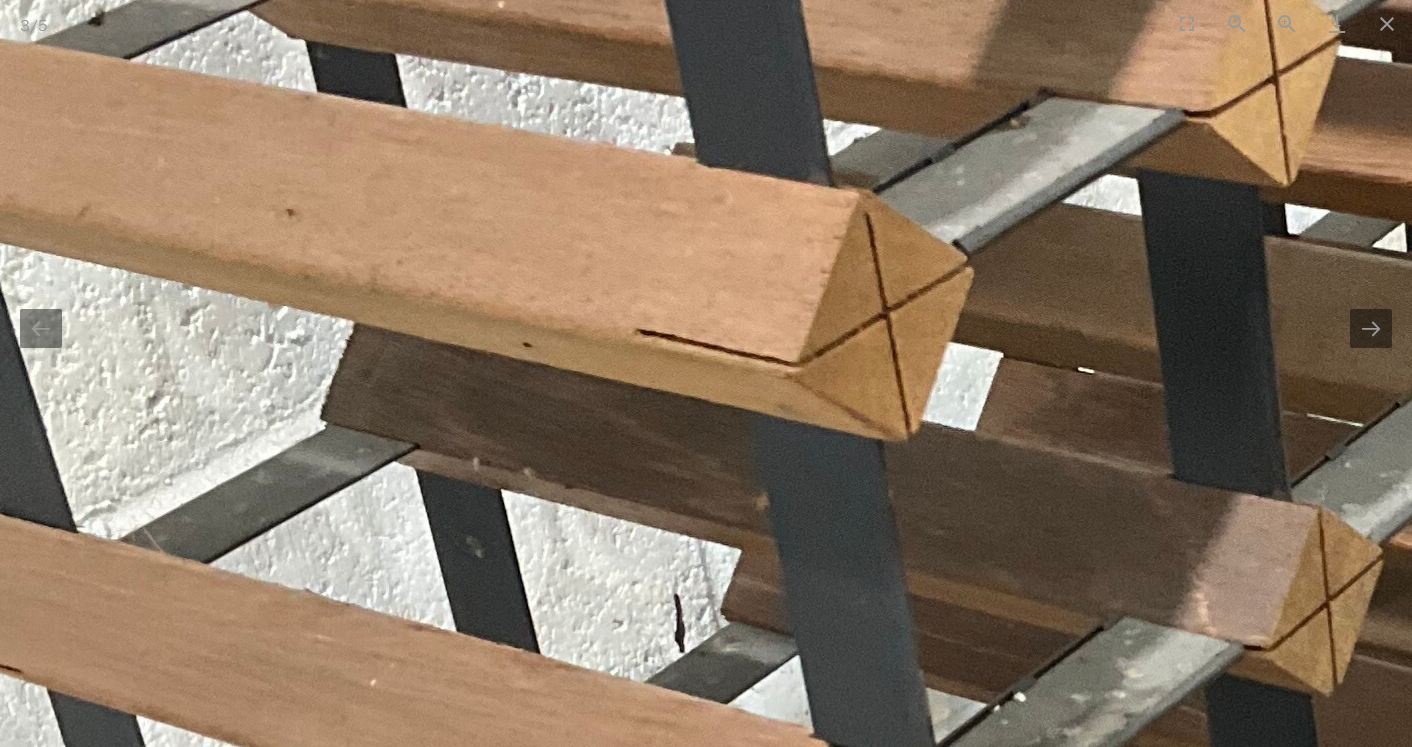 scroll, scrollTop: 0, scrollLeft: 0, axis: both 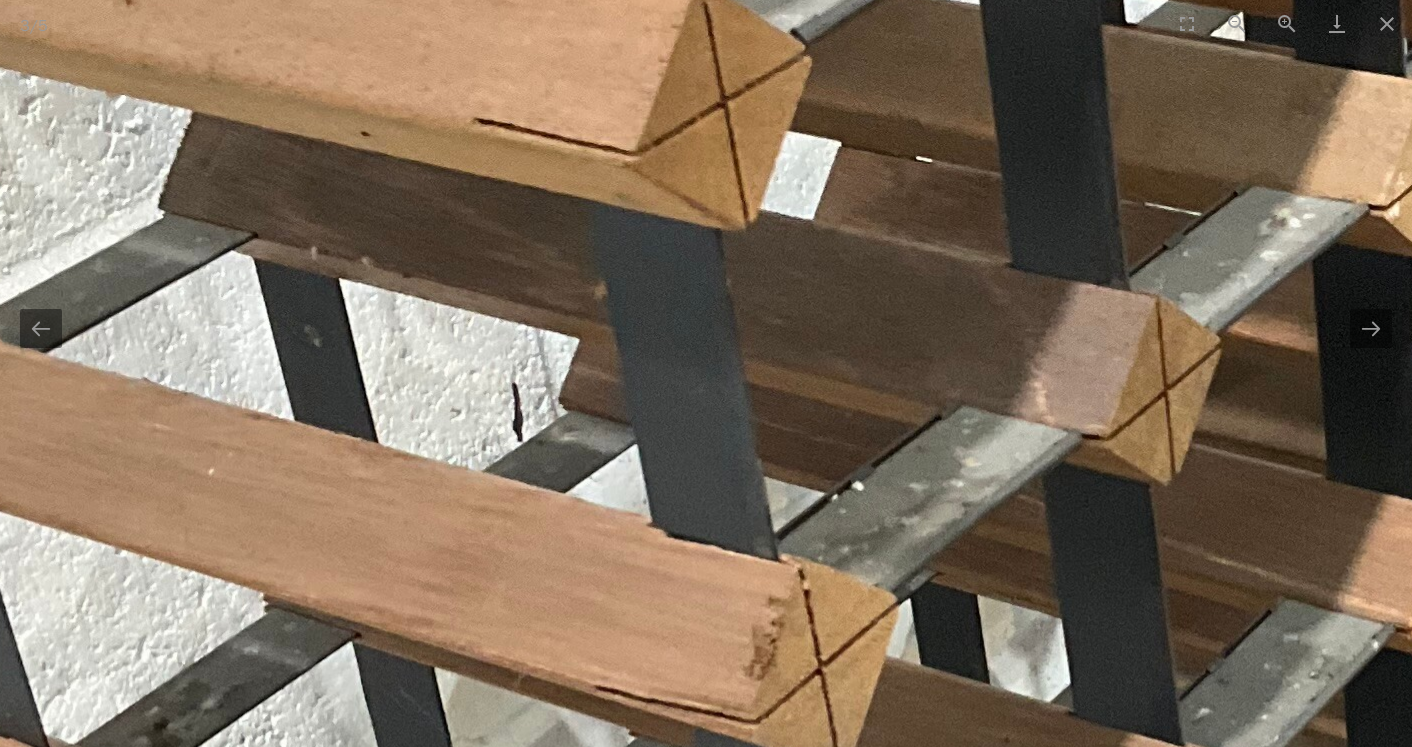 drag, startPoint x: 746, startPoint y: 493, endPoint x: 556, endPoint y: 275, distance: 289.17813 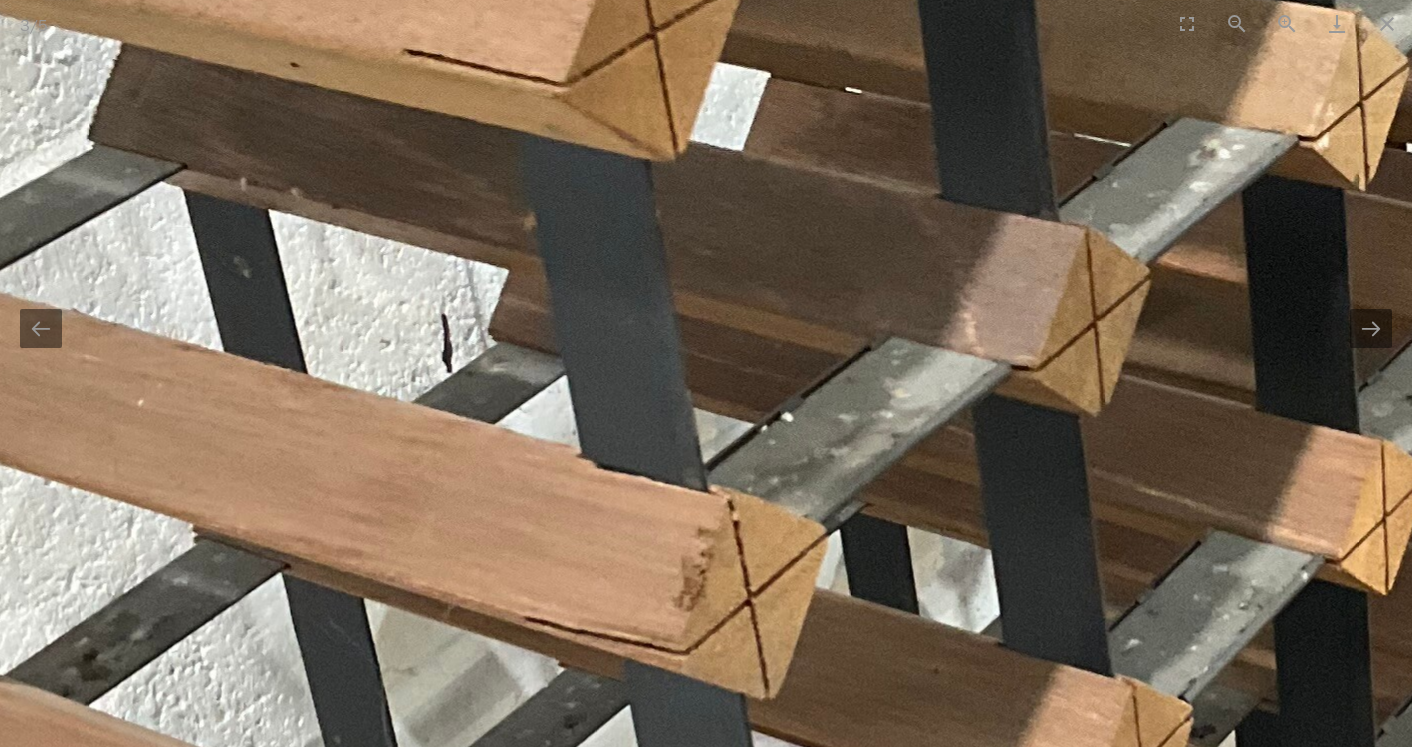 scroll, scrollTop: 0, scrollLeft: 0, axis: both 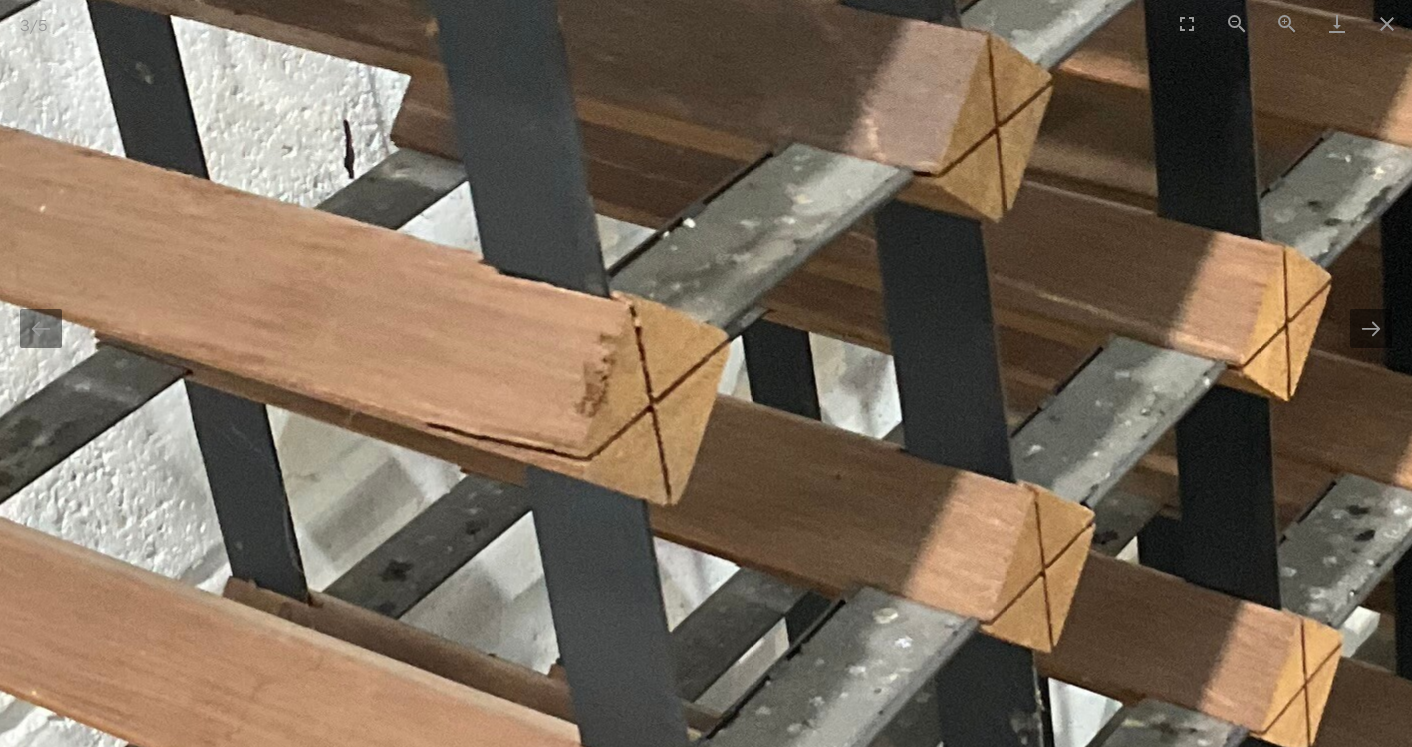 drag, startPoint x: 693, startPoint y: 574, endPoint x: 578, endPoint y: 333, distance: 267.03183 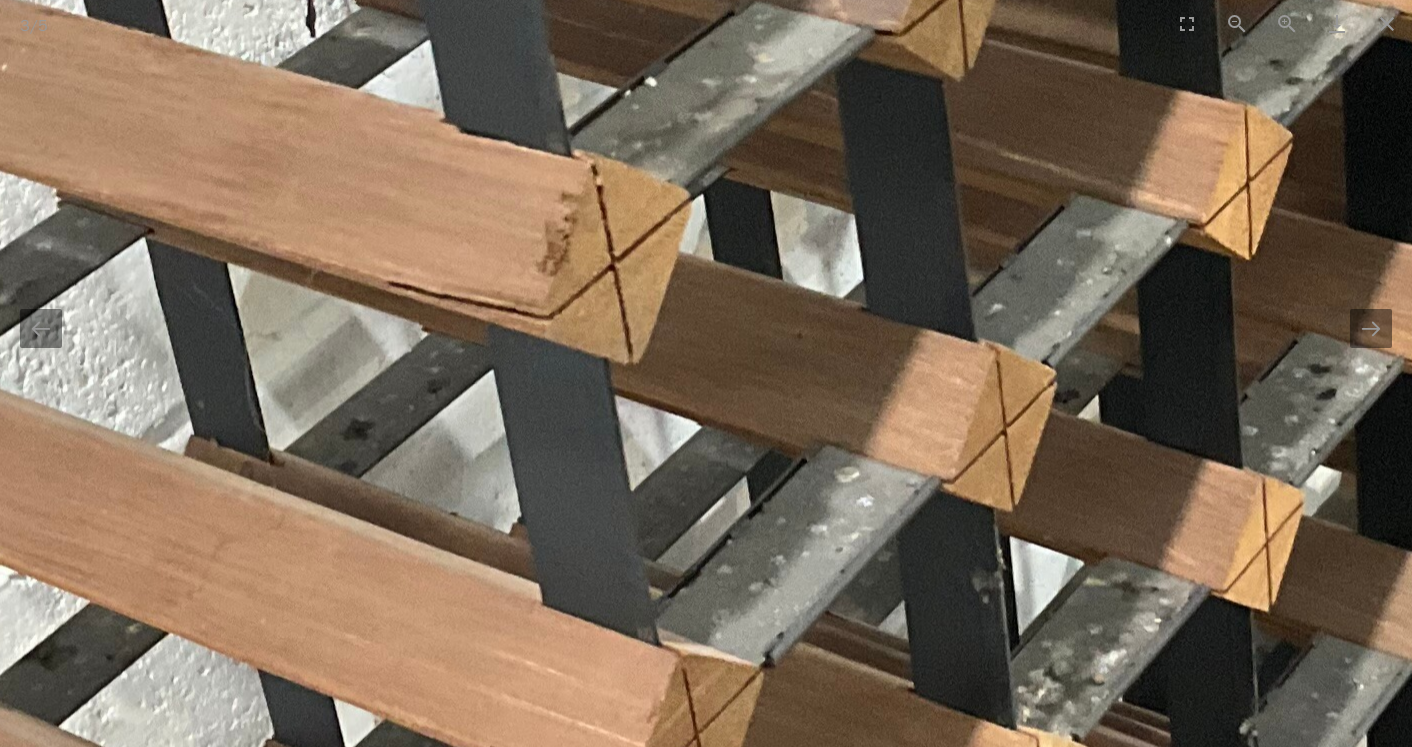 scroll, scrollTop: 0, scrollLeft: 0, axis: both 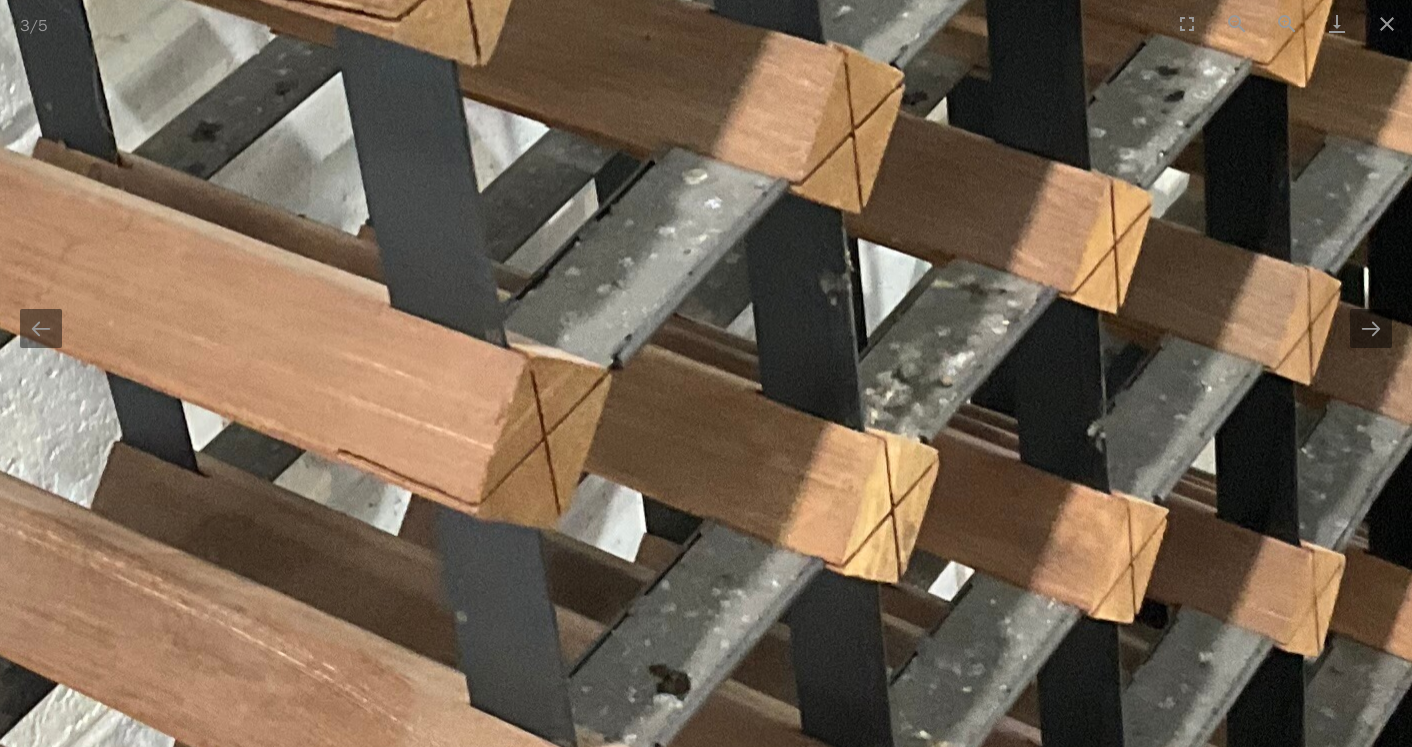 drag, startPoint x: 670, startPoint y: 523, endPoint x: 504, endPoint y: 187, distance: 374.76926 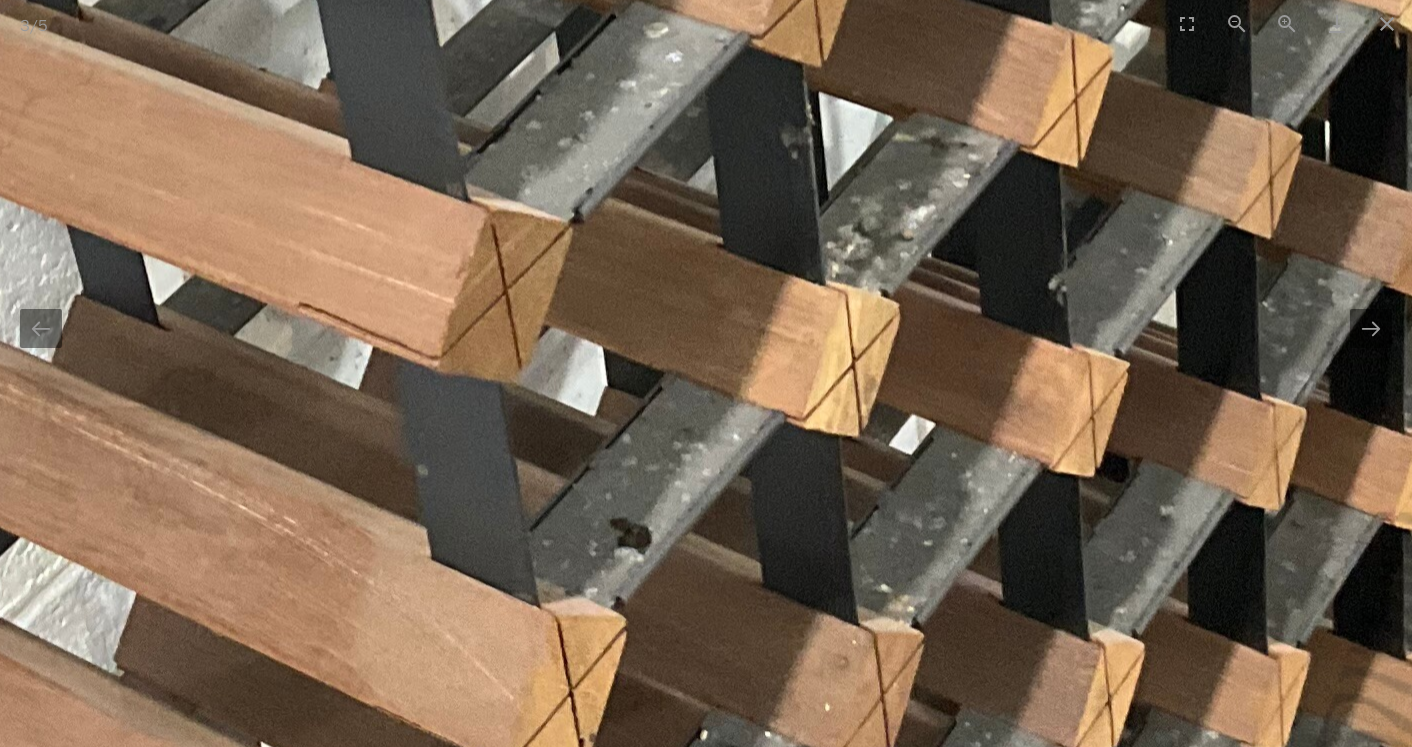 scroll, scrollTop: 0, scrollLeft: 0, axis: both 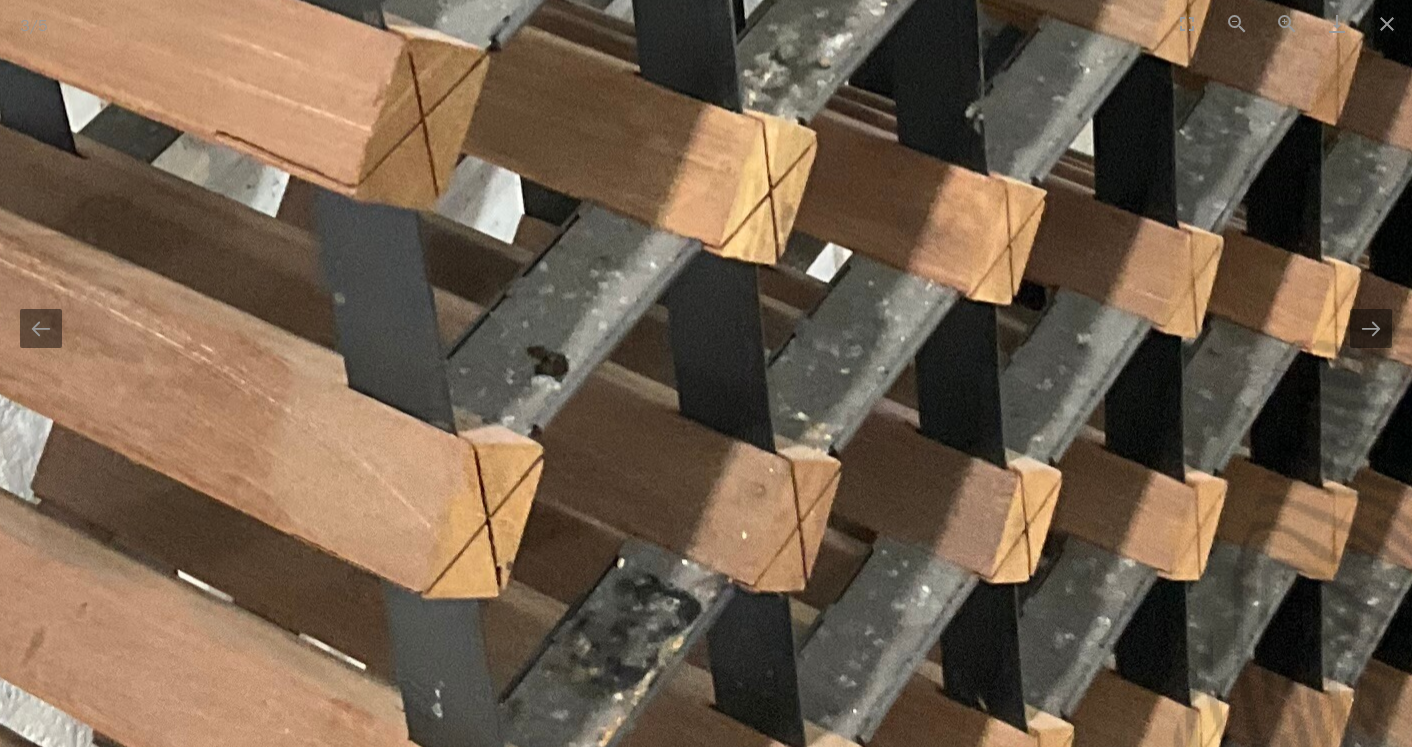 drag, startPoint x: 640, startPoint y: 559, endPoint x: 459, endPoint y: 278, distance: 334.2484 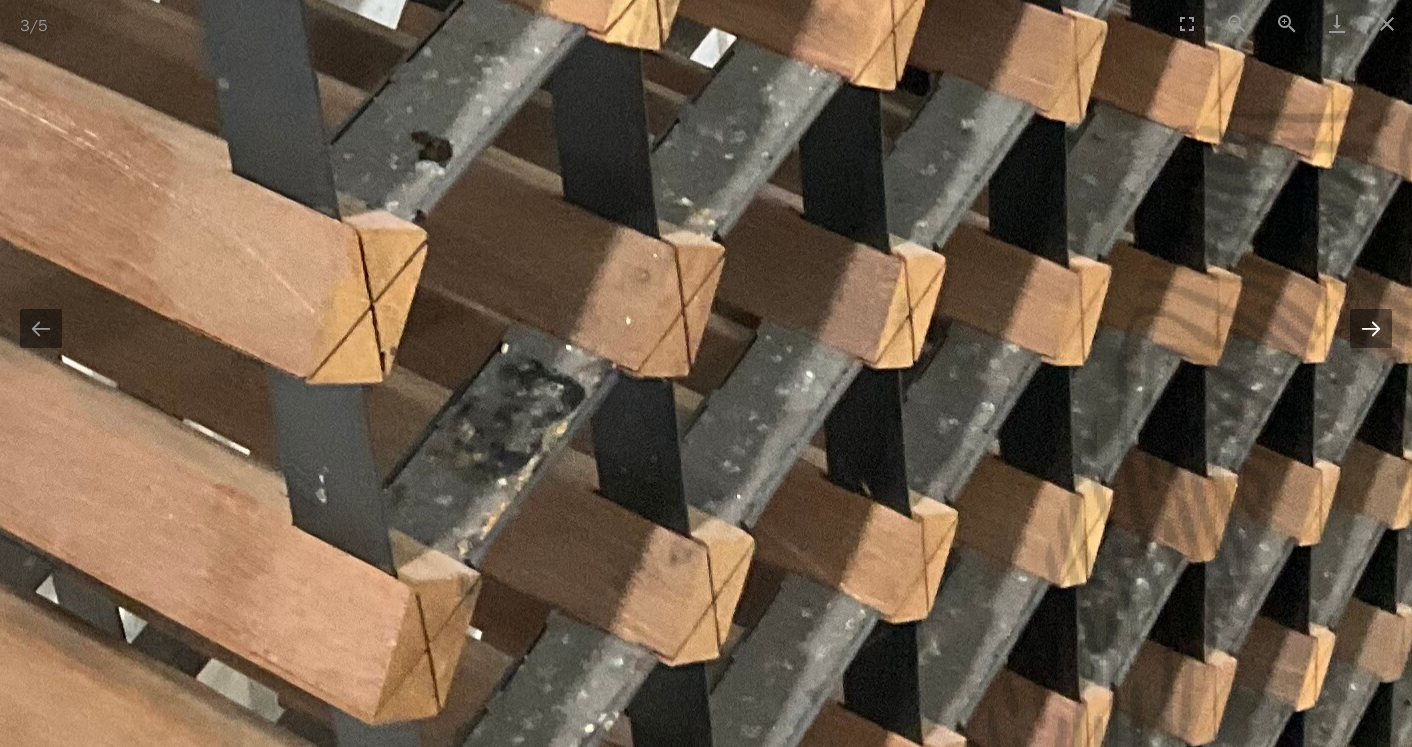 click at bounding box center [1371, 328] 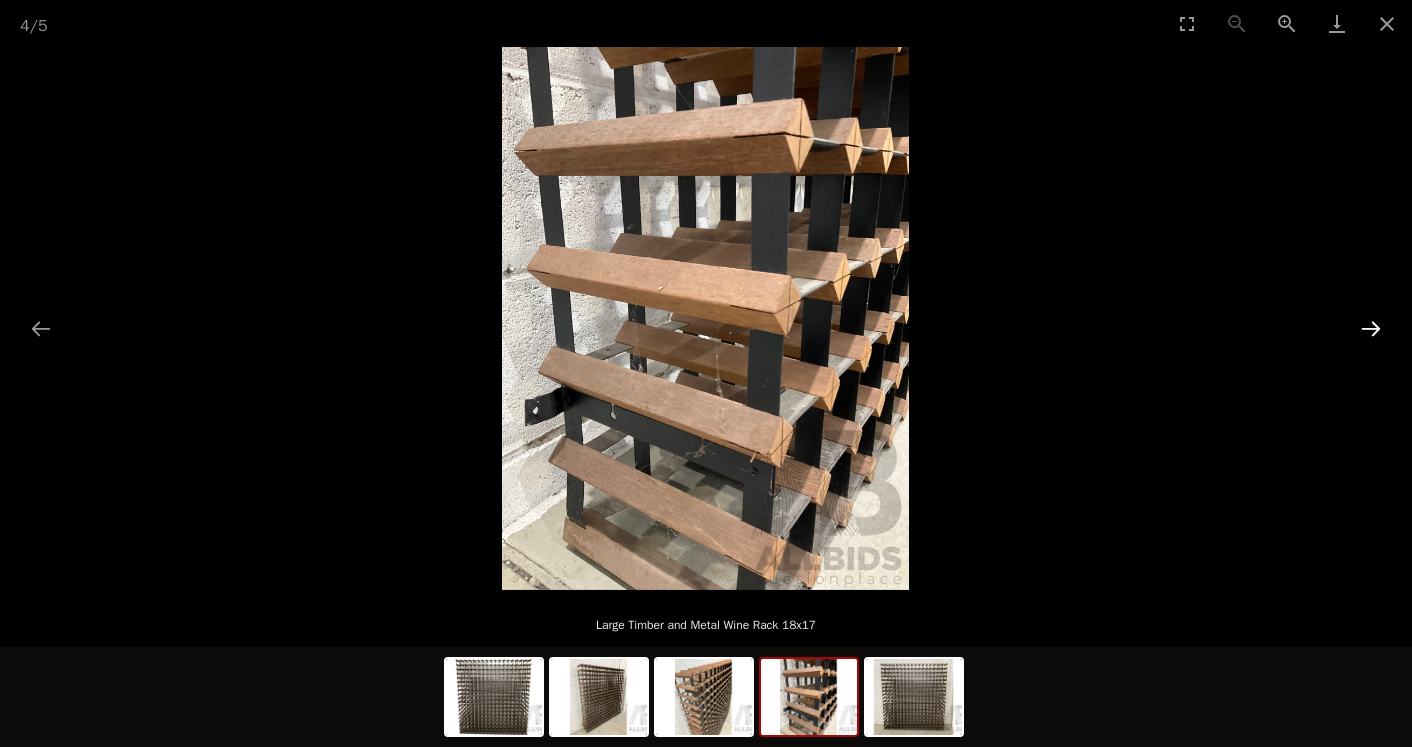 click at bounding box center [1371, 328] 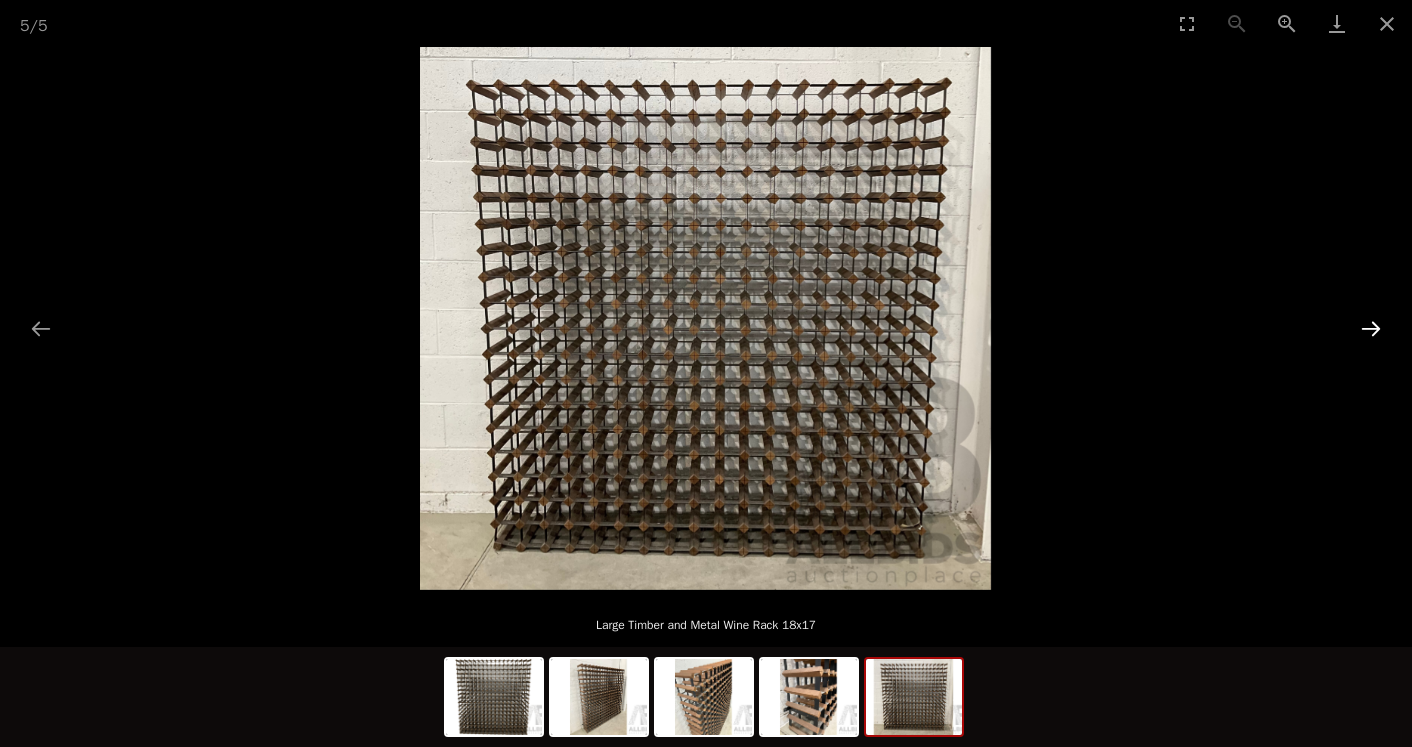 click at bounding box center (1371, 328) 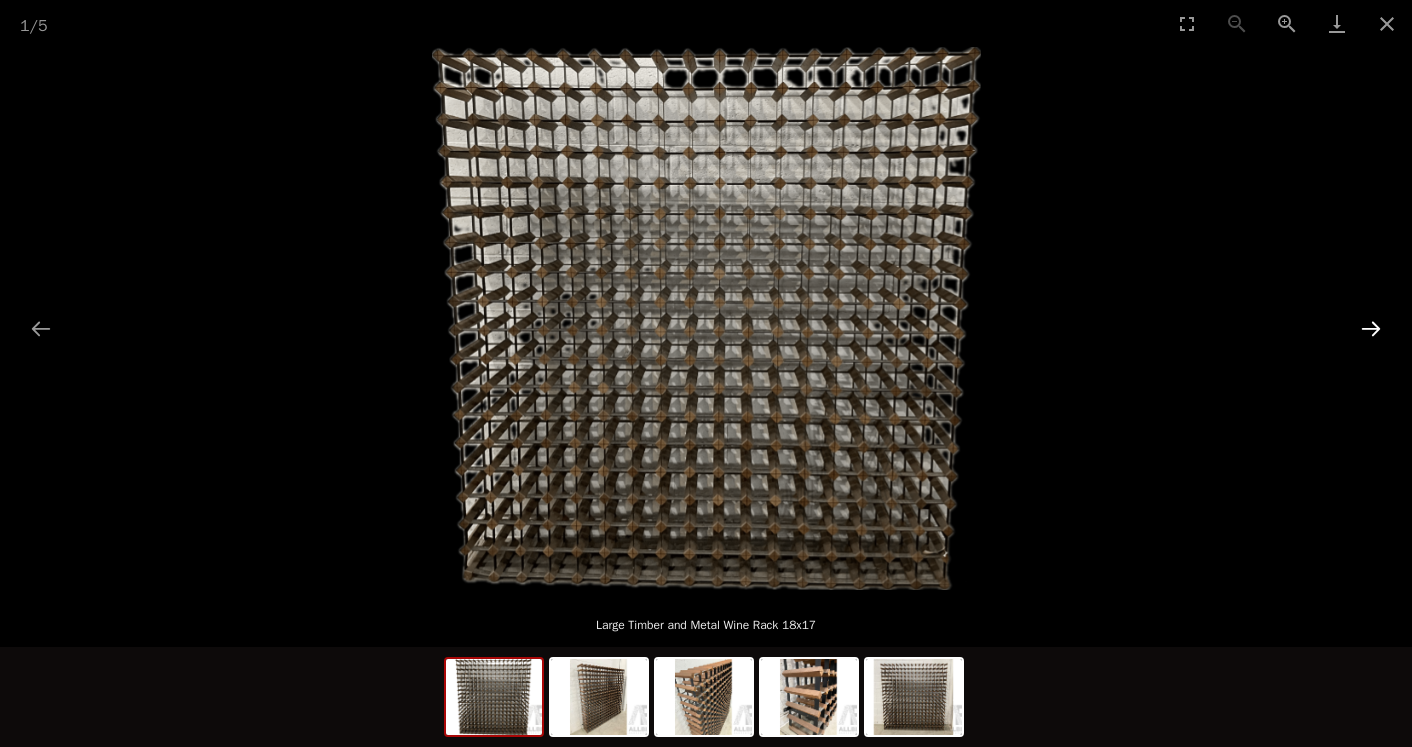 click at bounding box center [1371, 328] 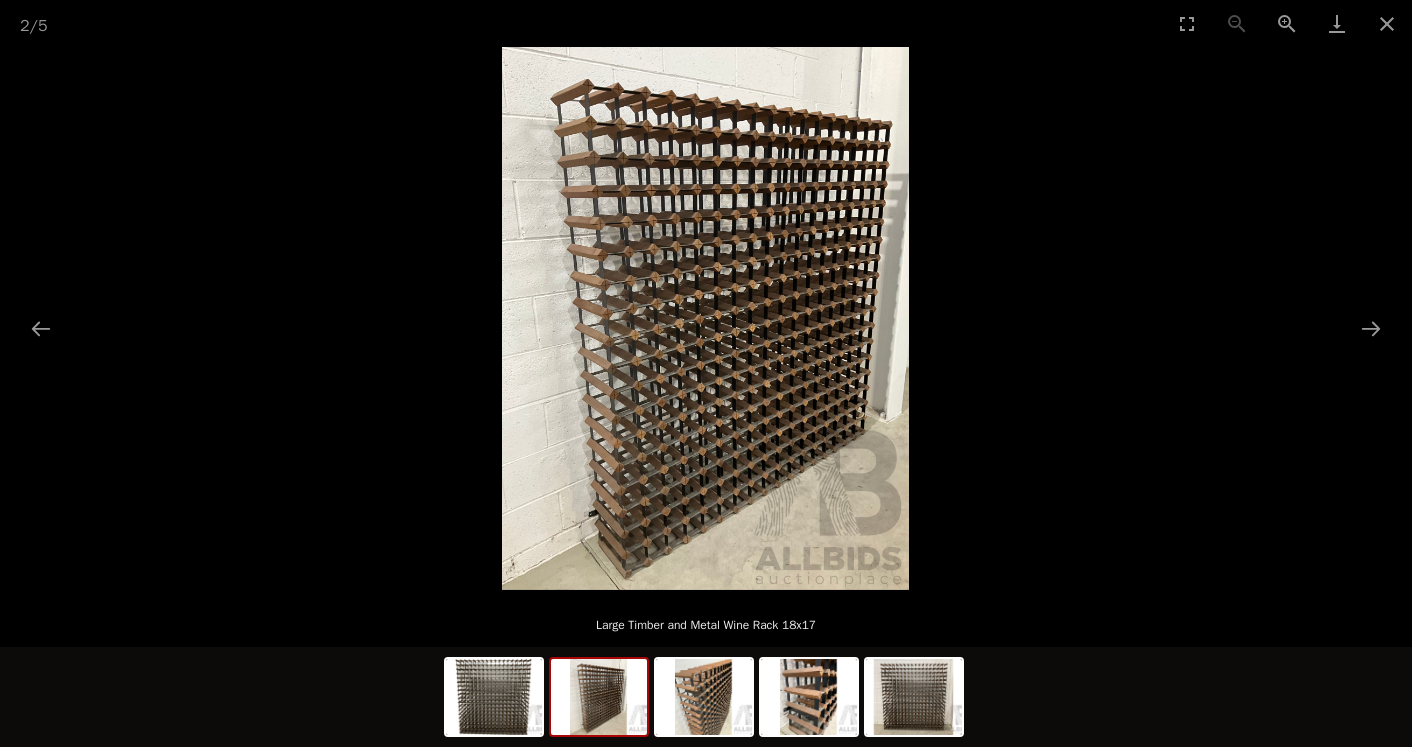click at bounding box center (705, 318) 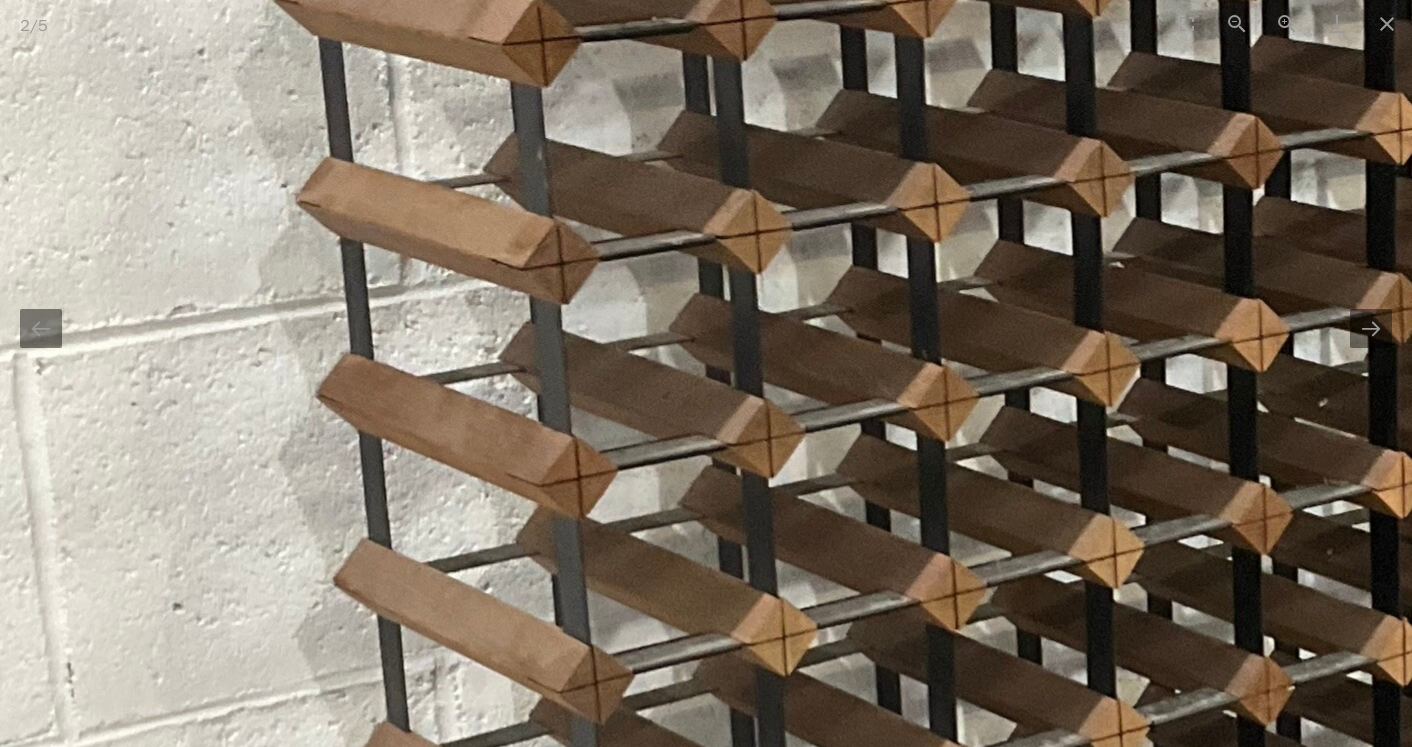scroll, scrollTop: 0, scrollLeft: 0, axis: both 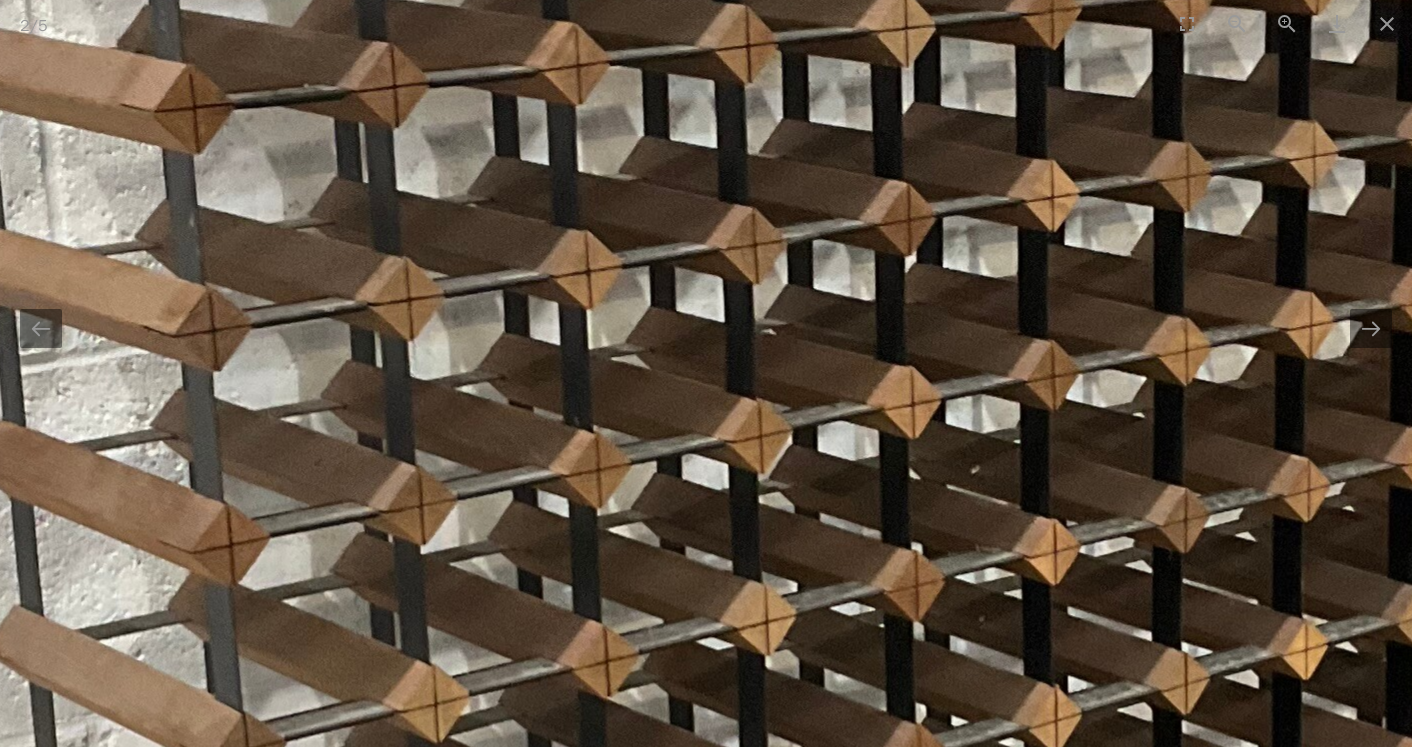 drag, startPoint x: 822, startPoint y: 374, endPoint x: 519, endPoint y: 426, distance: 307.42966 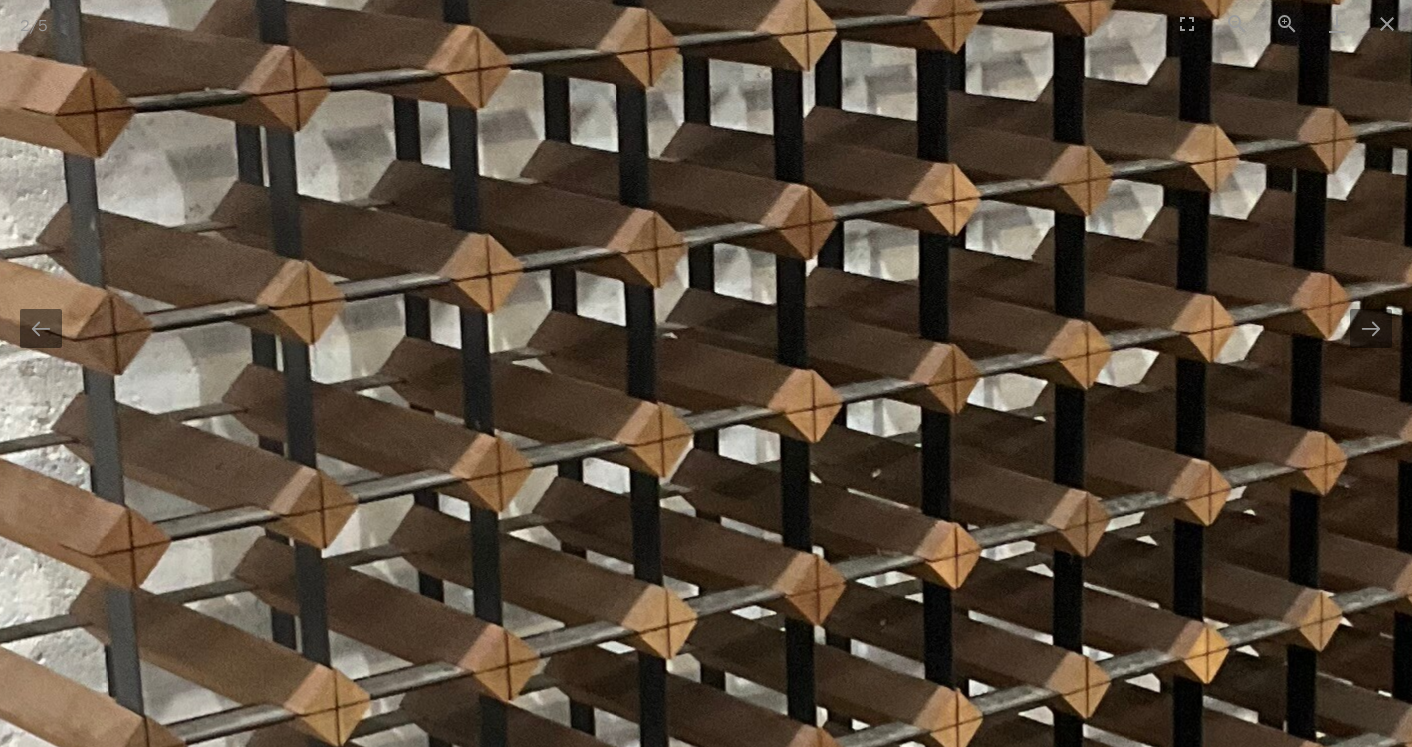 scroll, scrollTop: 0, scrollLeft: 0, axis: both 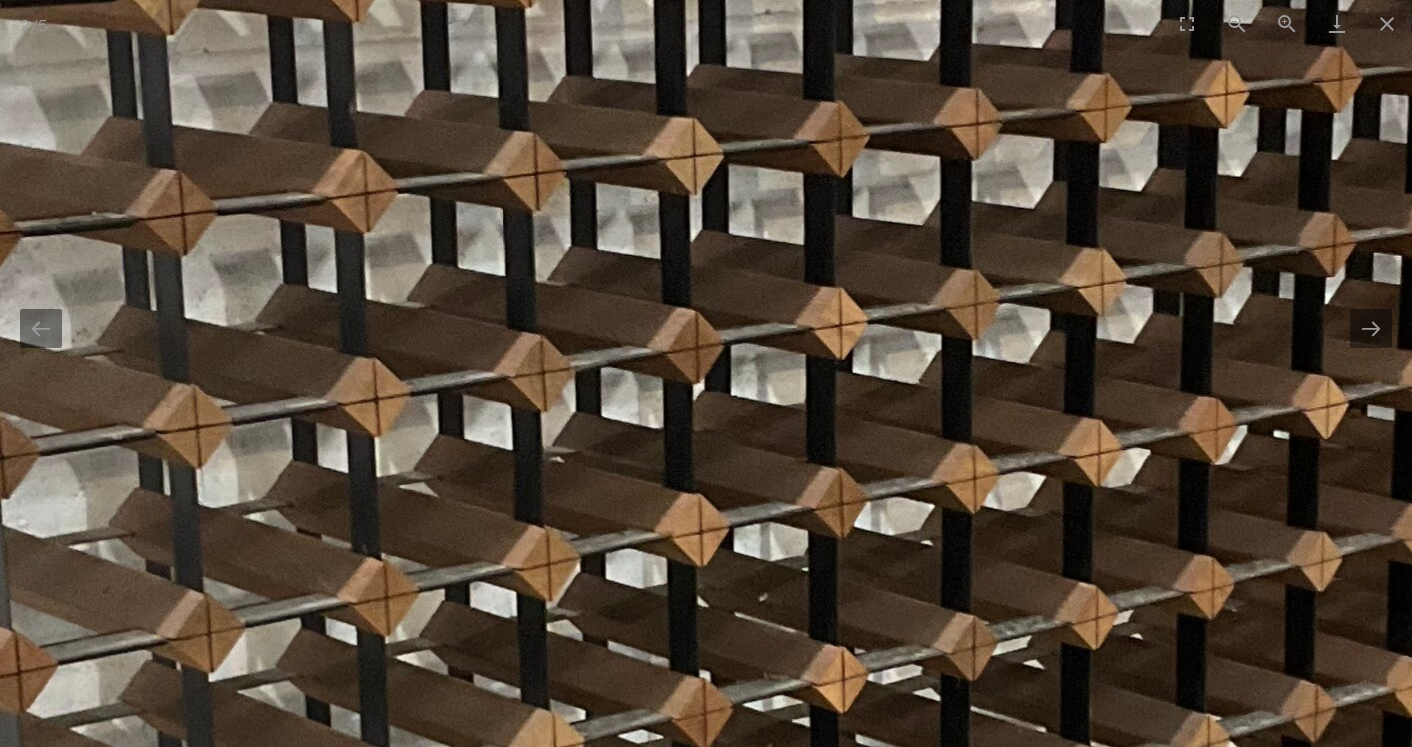 drag, startPoint x: 740, startPoint y: 338, endPoint x: 626, endPoint y: 463, distance: 169.17743 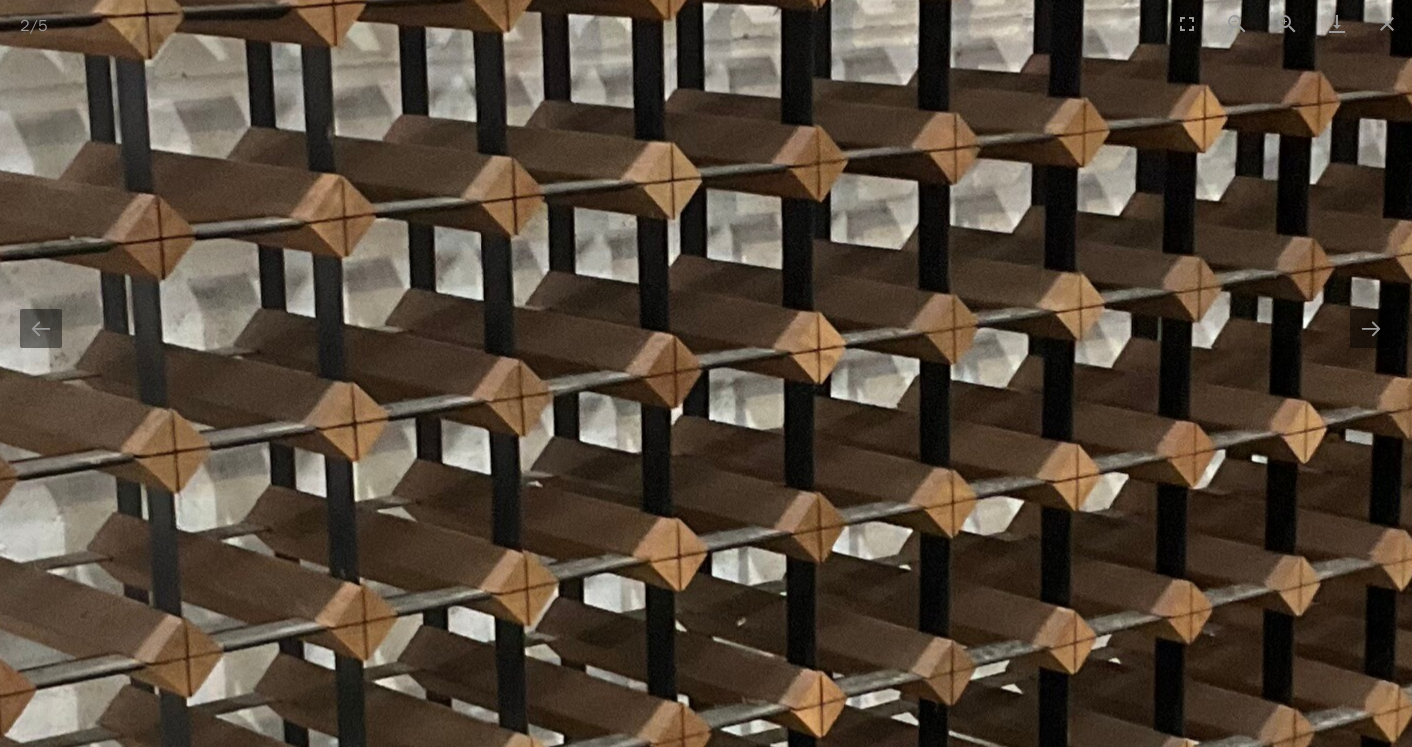 scroll, scrollTop: 0, scrollLeft: 0, axis: both 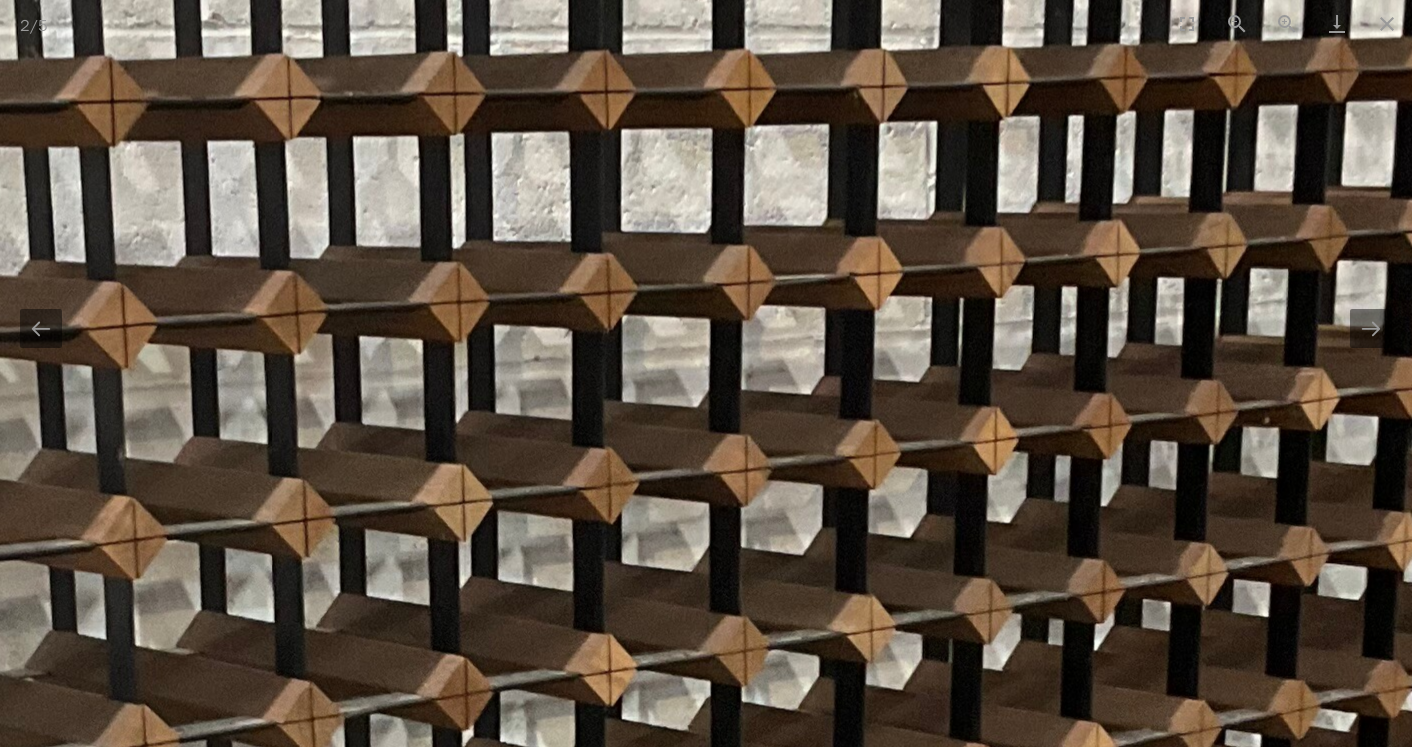 drag, startPoint x: 826, startPoint y: 397, endPoint x: 614, endPoint y: 717, distance: 383.85413 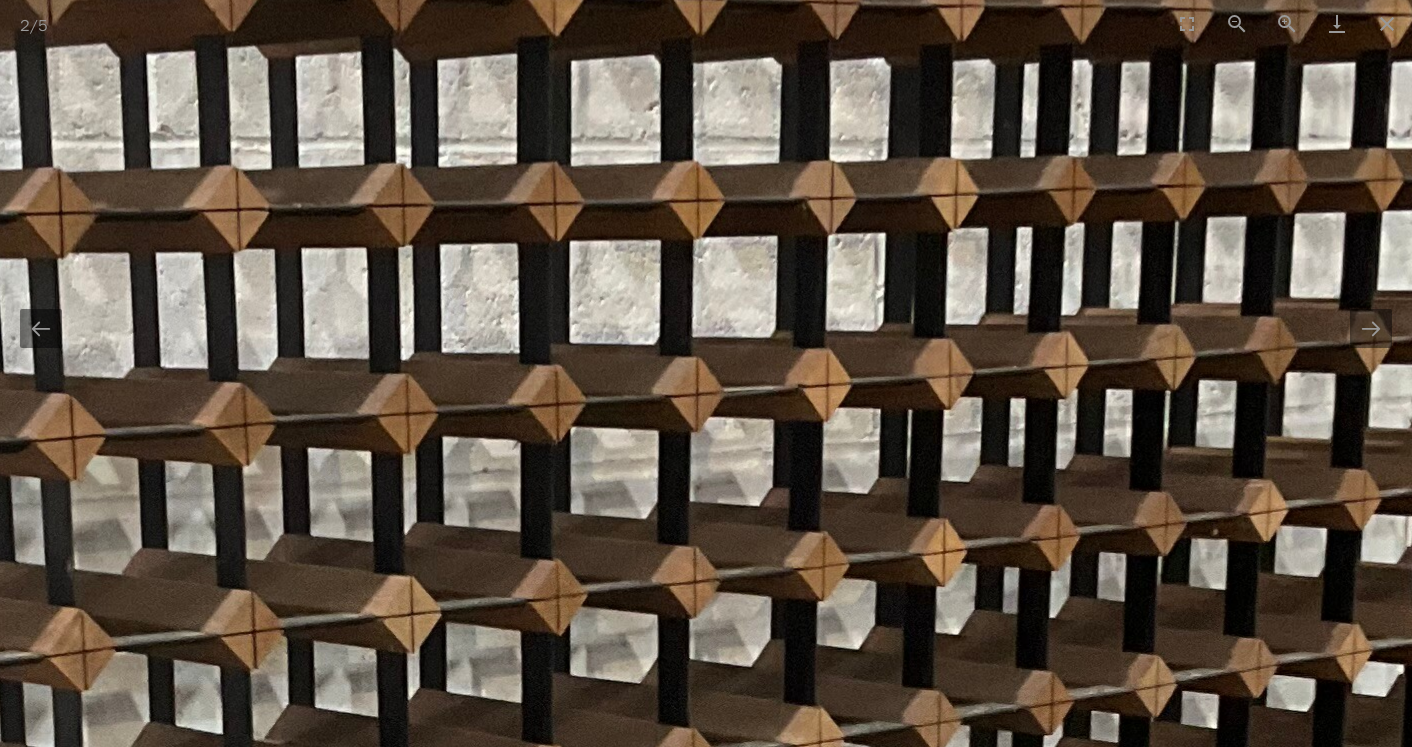scroll, scrollTop: 0, scrollLeft: 0, axis: both 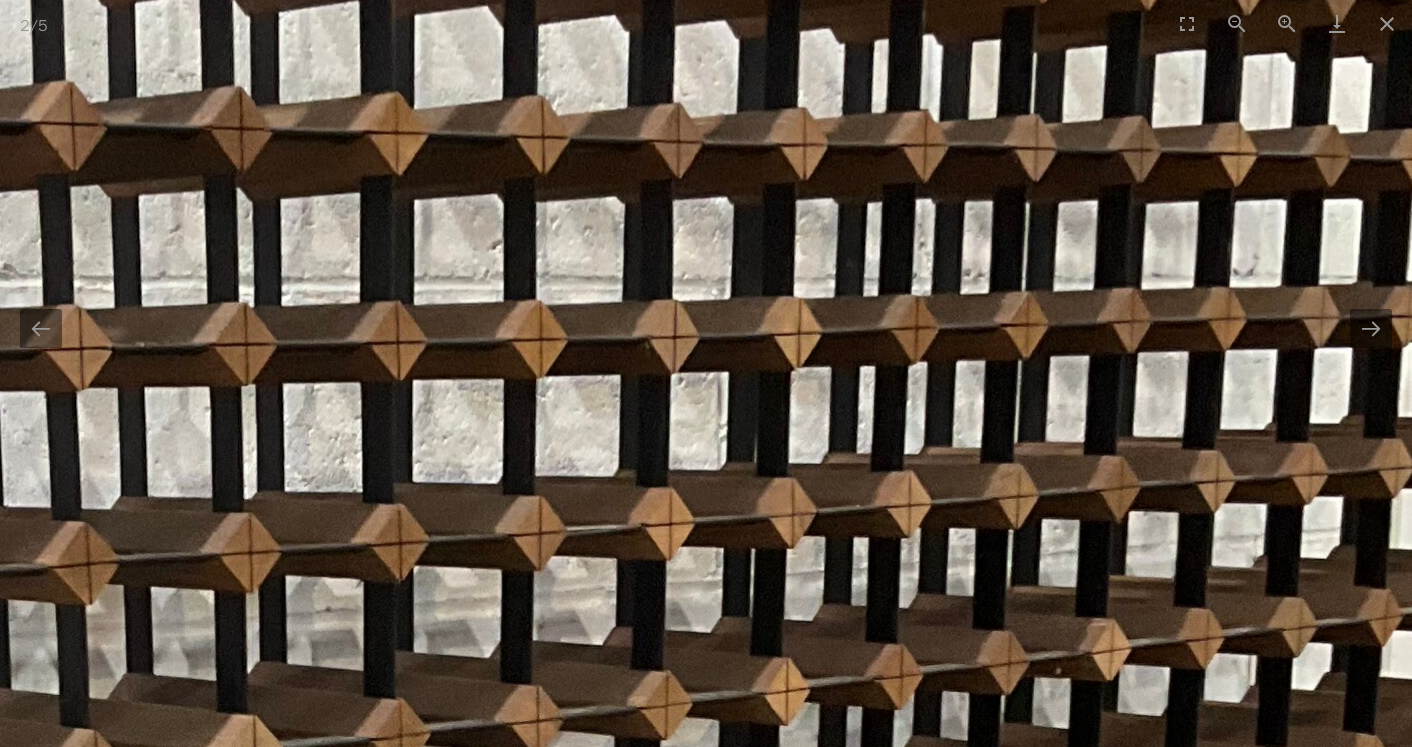 drag, startPoint x: 683, startPoint y: 441, endPoint x: 460, endPoint y: 581, distance: 263.30402 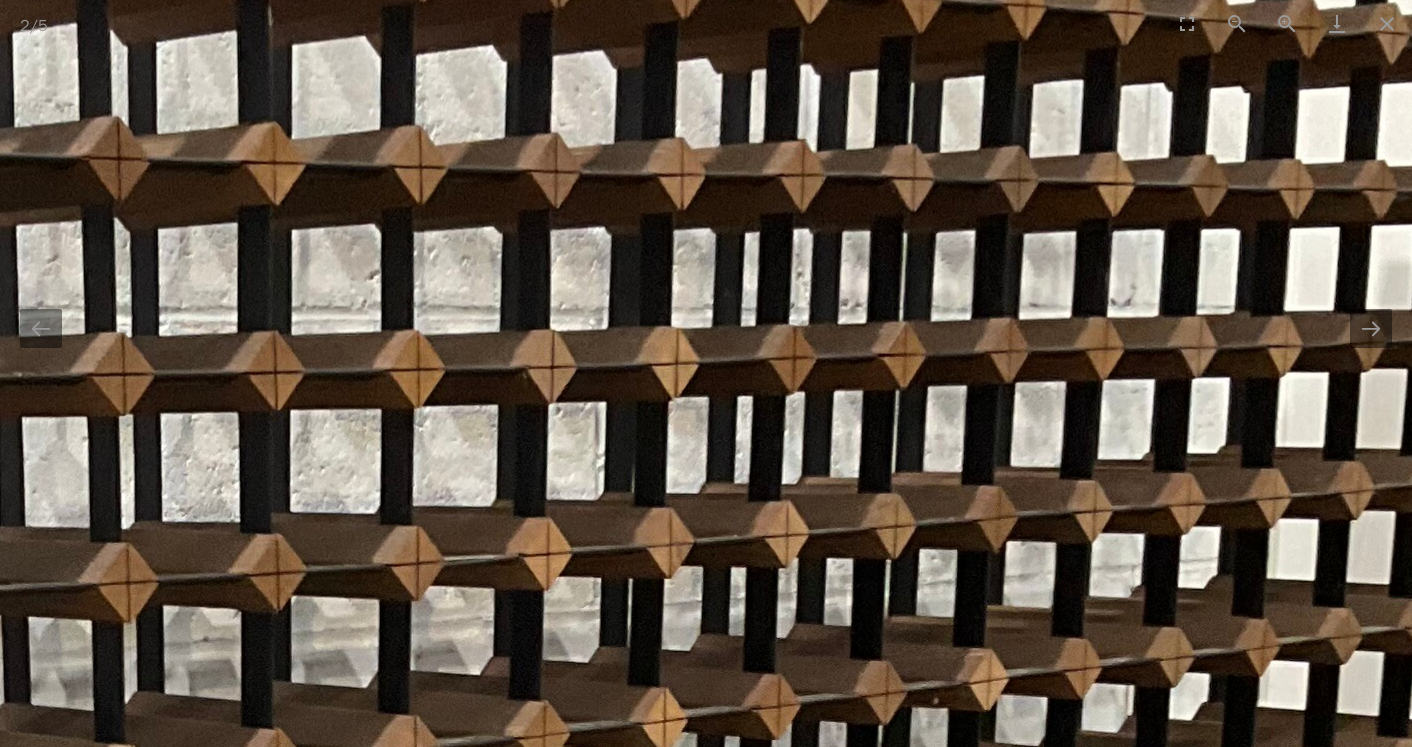 scroll, scrollTop: 0, scrollLeft: 0, axis: both 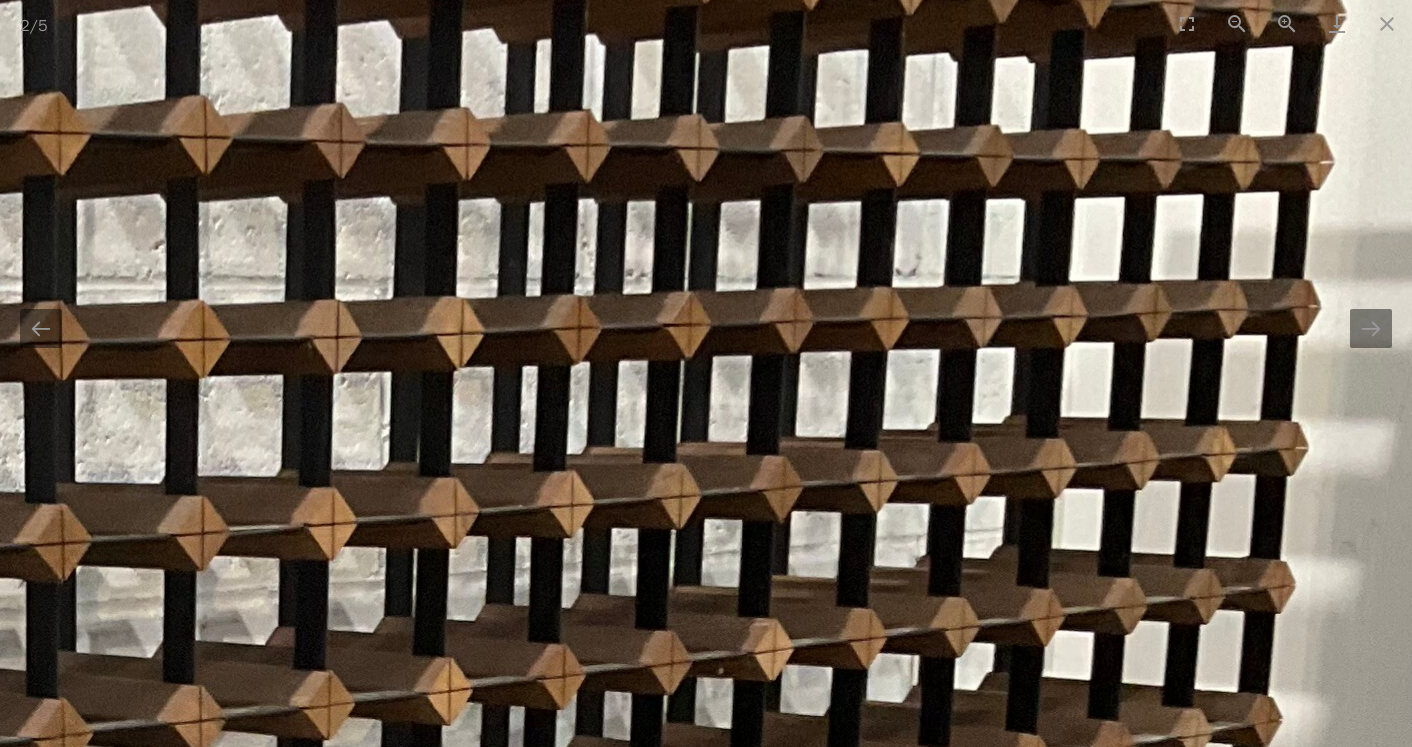 drag, startPoint x: 494, startPoint y: 400, endPoint x: 327, endPoint y: 262, distance: 216.64026 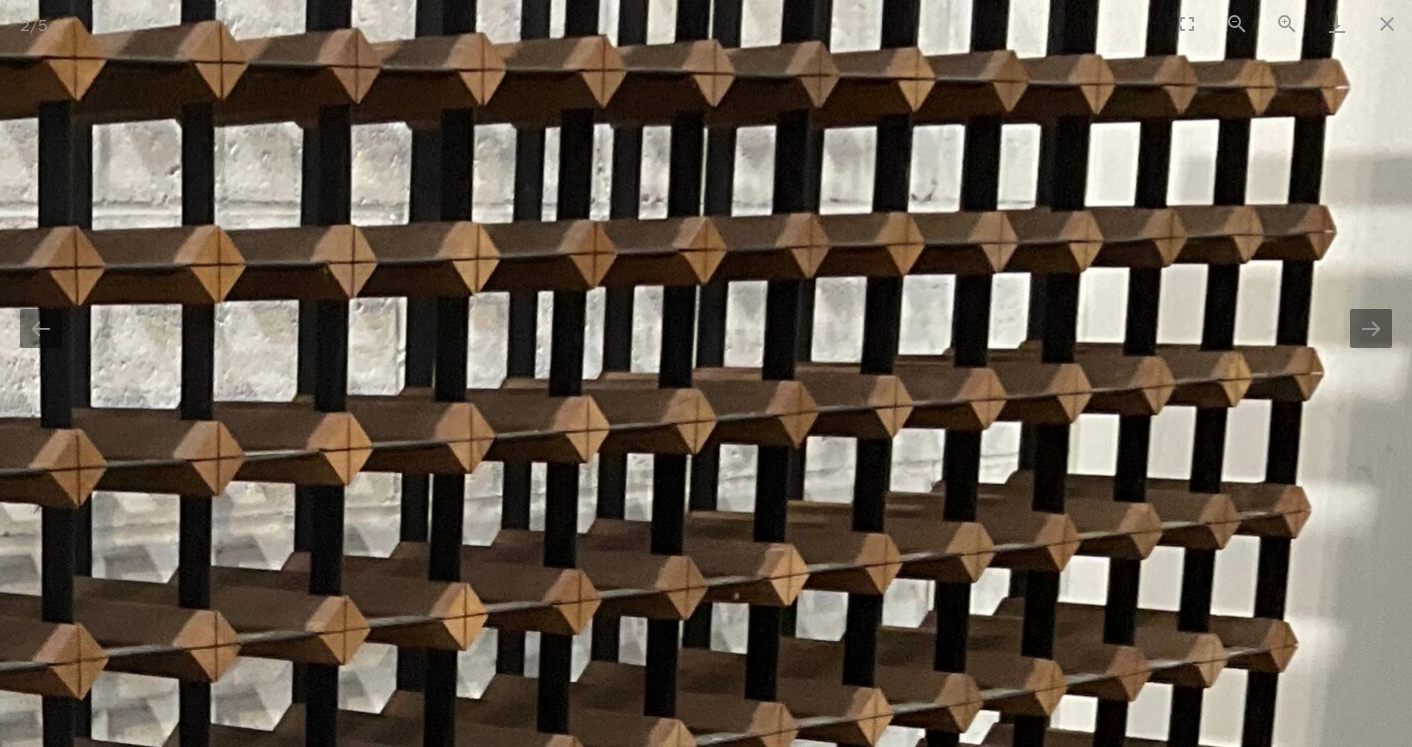 scroll, scrollTop: 0, scrollLeft: 0, axis: both 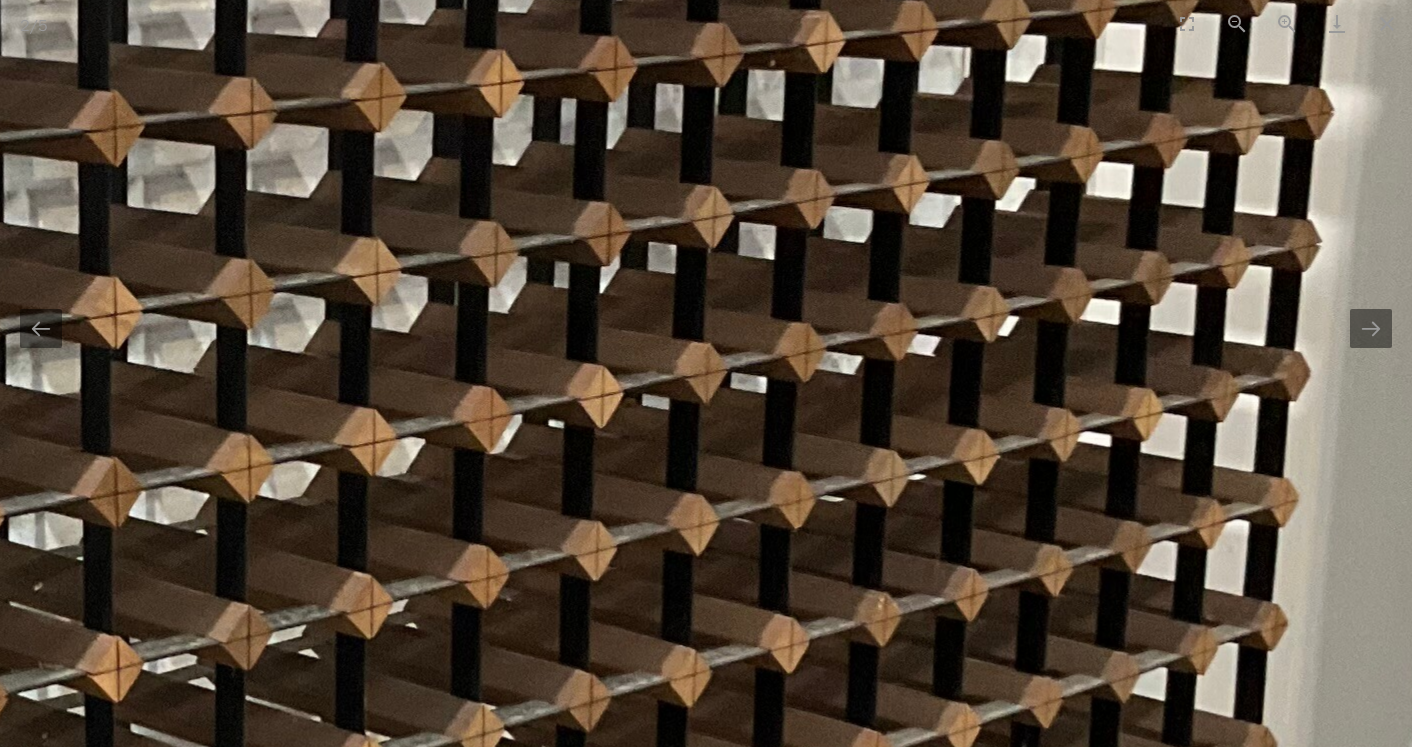 drag, startPoint x: 558, startPoint y: 619, endPoint x: 596, endPoint y: 15, distance: 605.1942 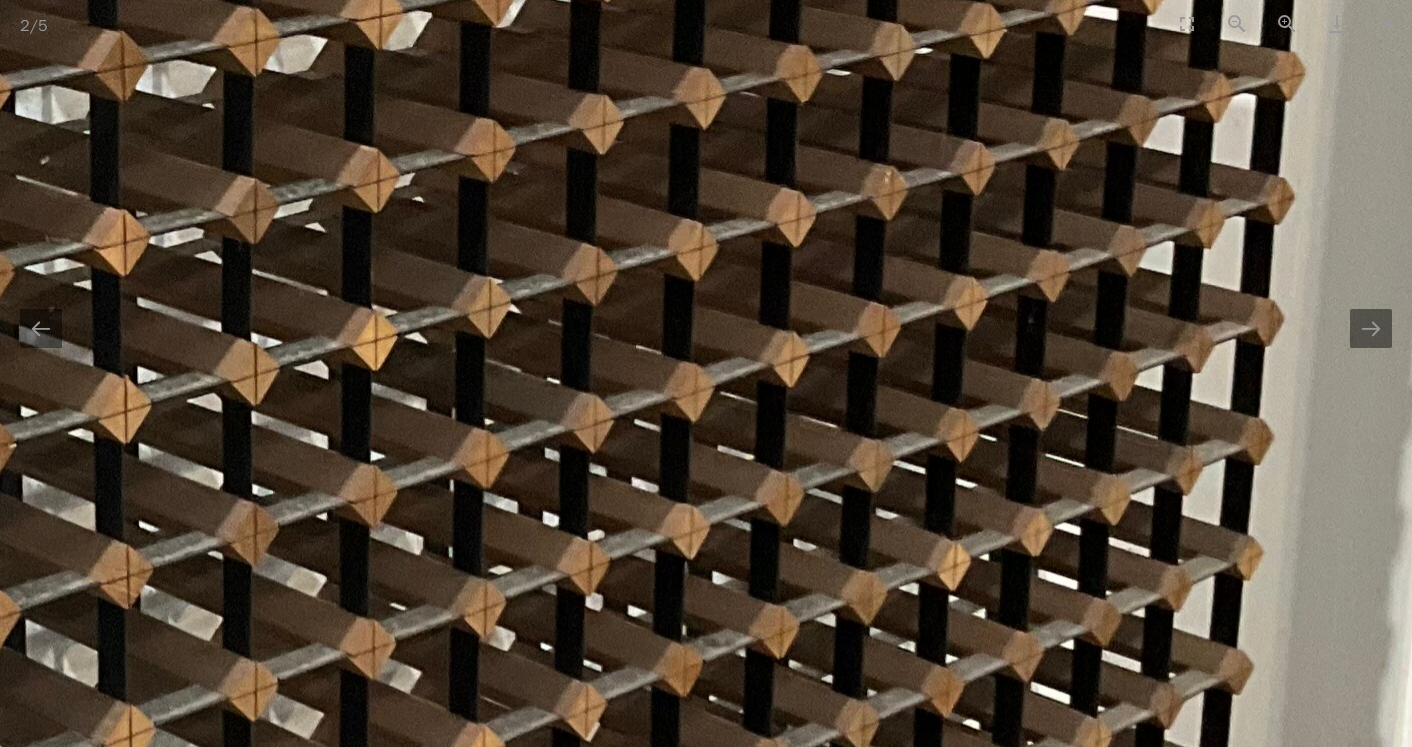scroll, scrollTop: 0, scrollLeft: 0, axis: both 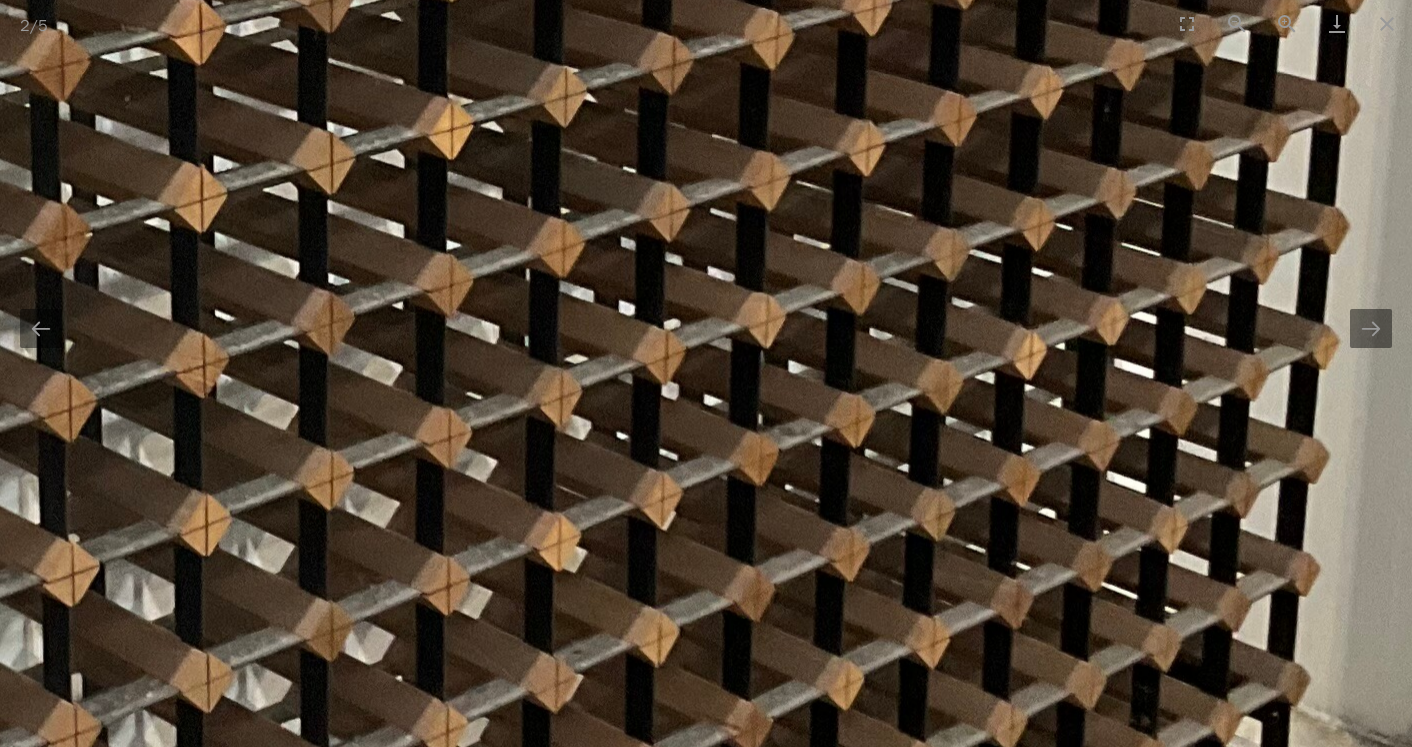 drag, startPoint x: 697, startPoint y: 491, endPoint x: 844, endPoint y: 113, distance: 405.57736 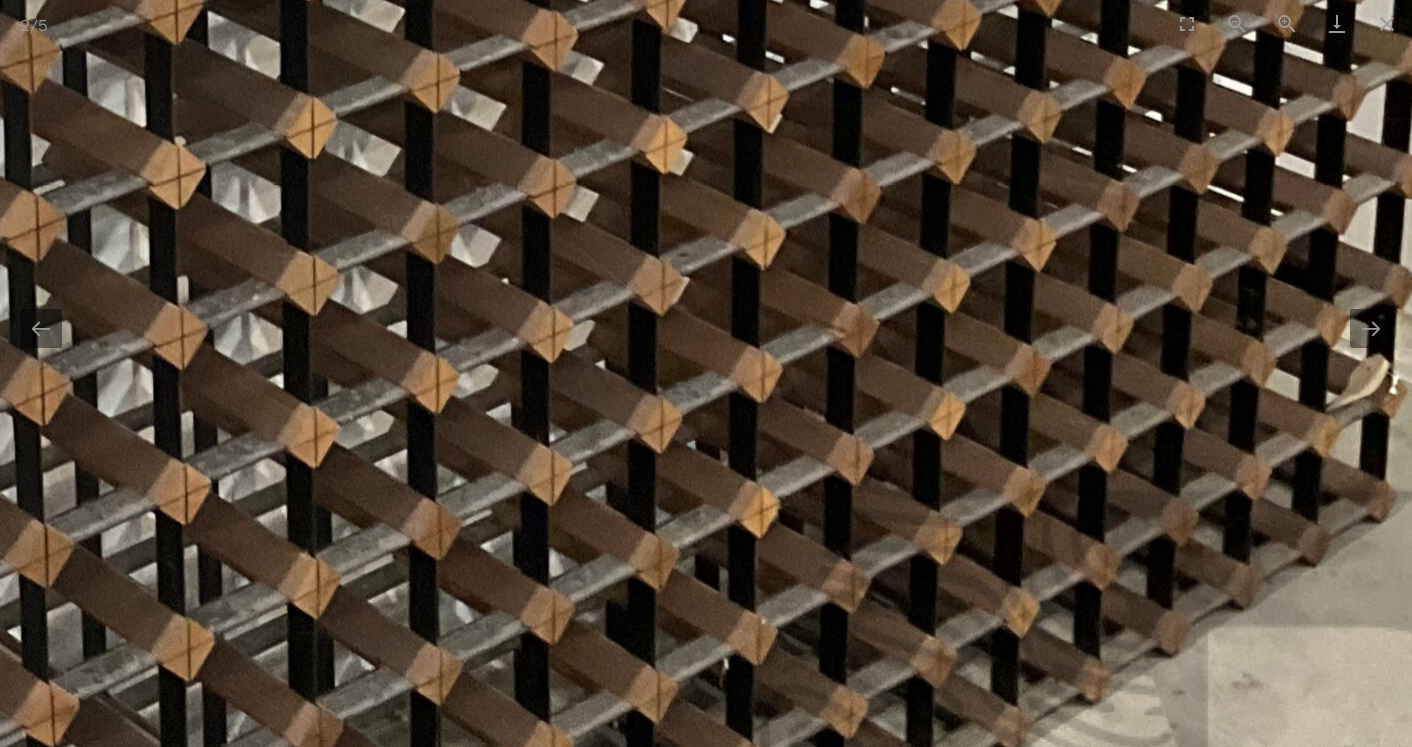 scroll, scrollTop: 0, scrollLeft: 0, axis: both 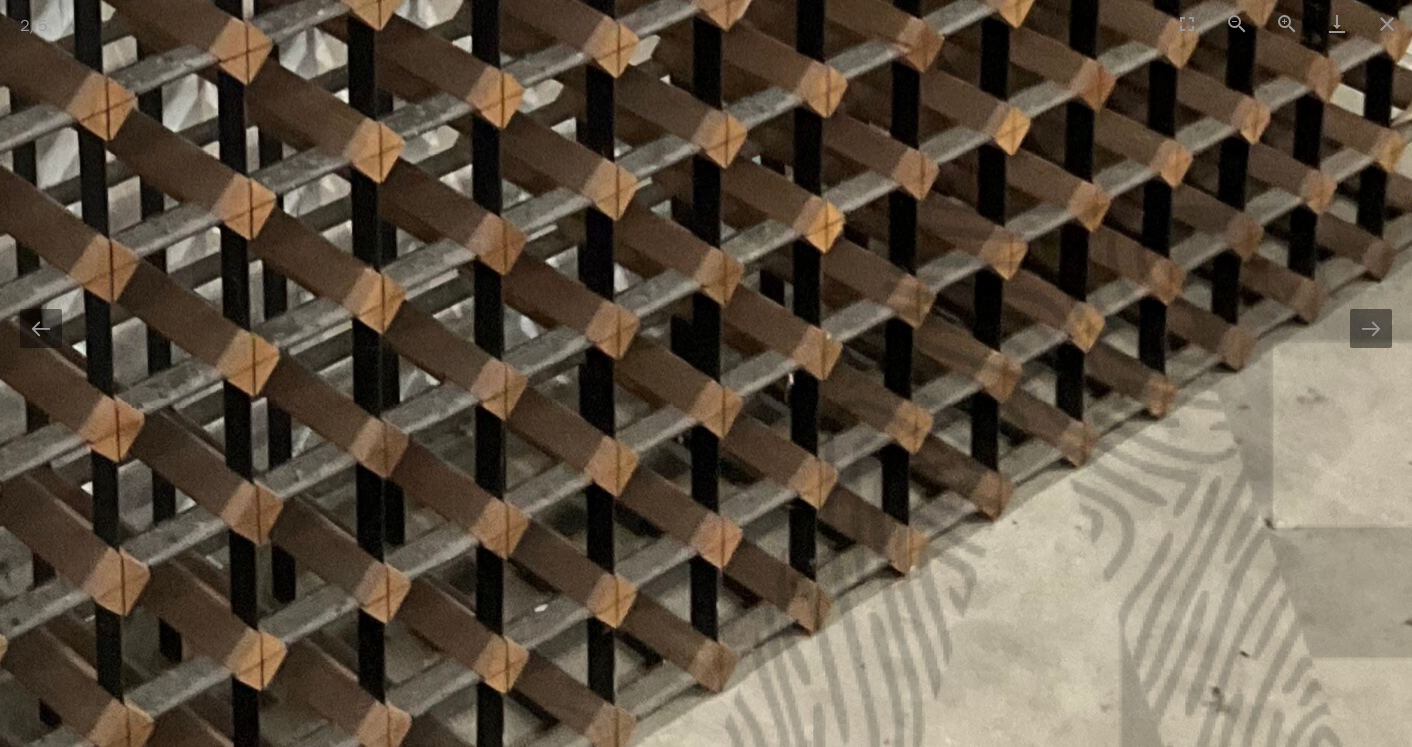 drag, startPoint x: 715, startPoint y: 398, endPoint x: 780, endPoint y: 113, distance: 292.31833 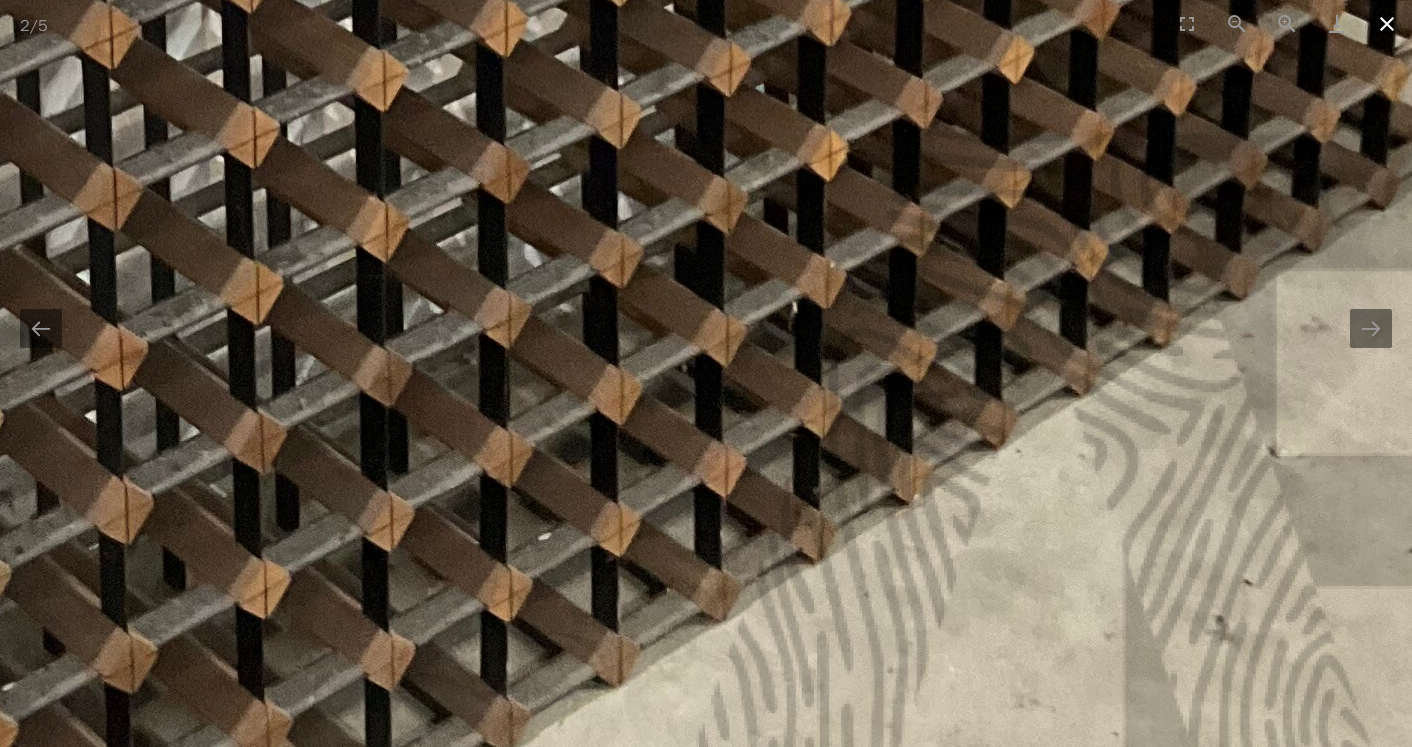 click at bounding box center [1387, 23] 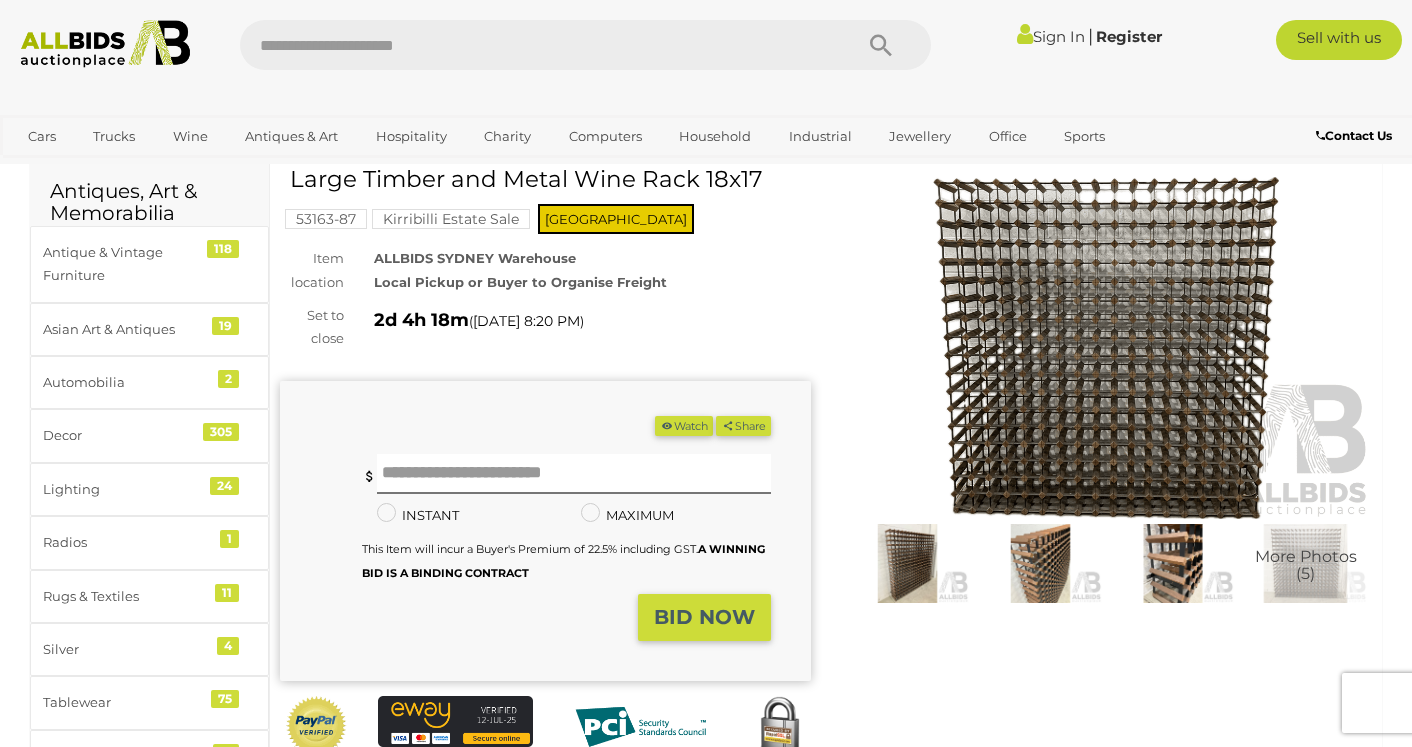 scroll, scrollTop: 72, scrollLeft: 0, axis: vertical 